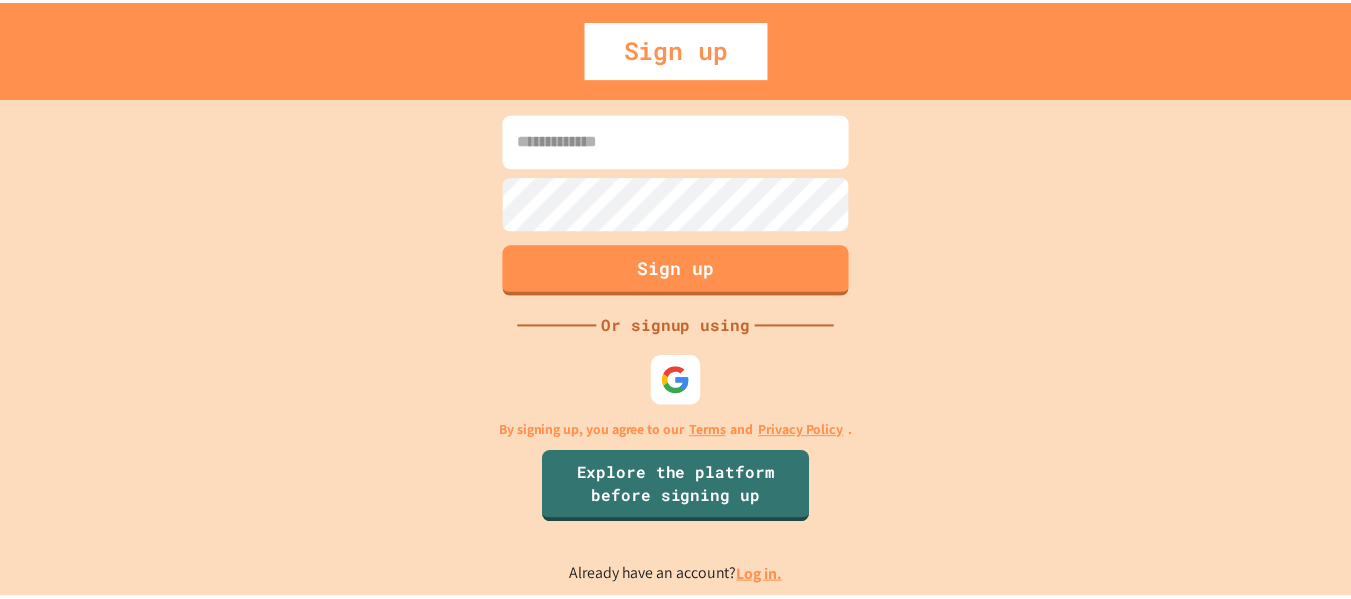 scroll, scrollTop: 0, scrollLeft: 0, axis: both 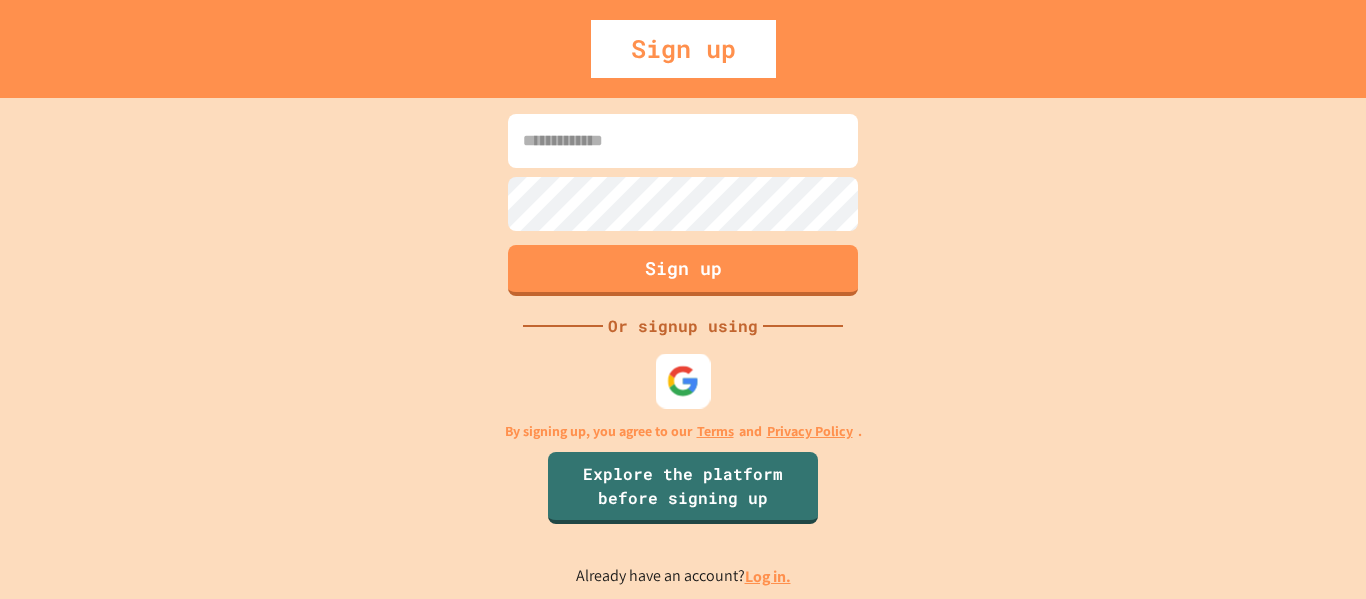 click at bounding box center (683, 380) 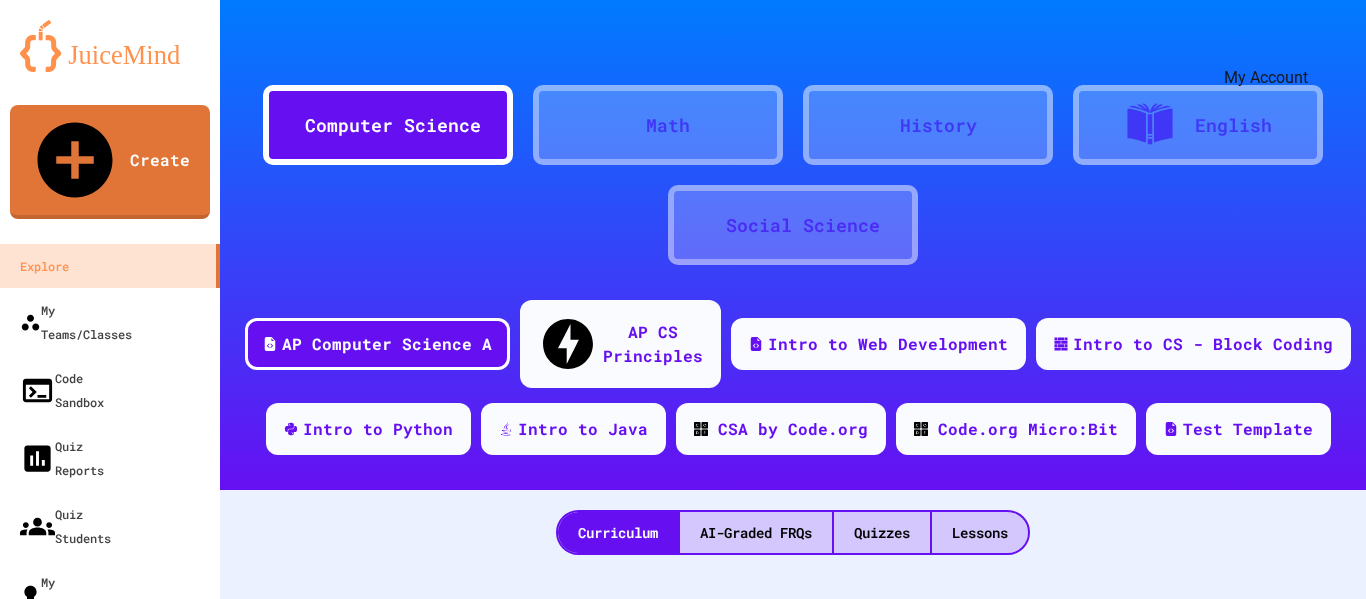 click 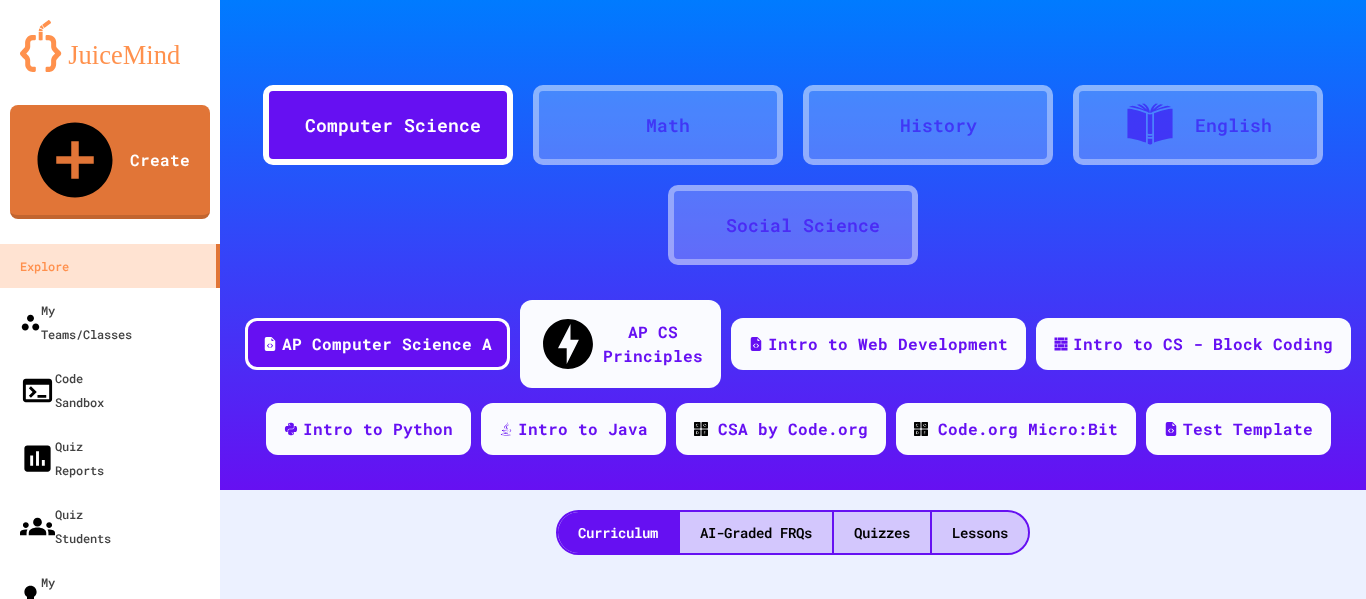 click at bounding box center (683, 599) 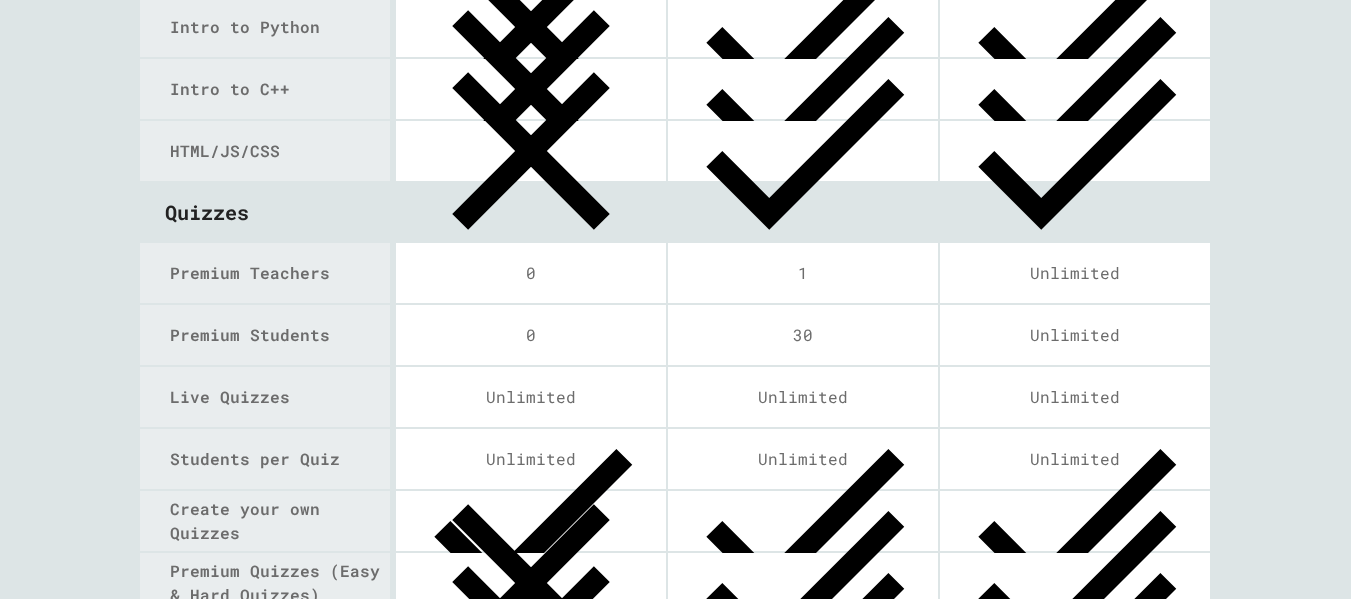 scroll, scrollTop: 2614, scrollLeft: 0, axis: vertical 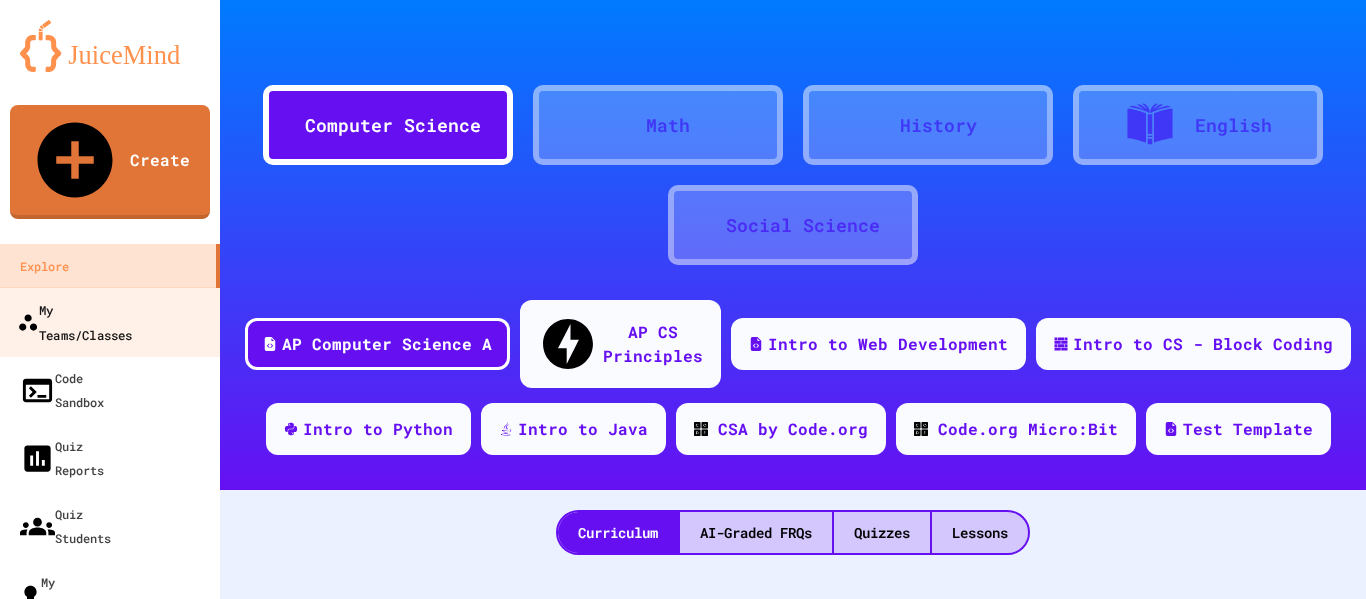 click on "My Teams/Classes" at bounding box center [74, 321] 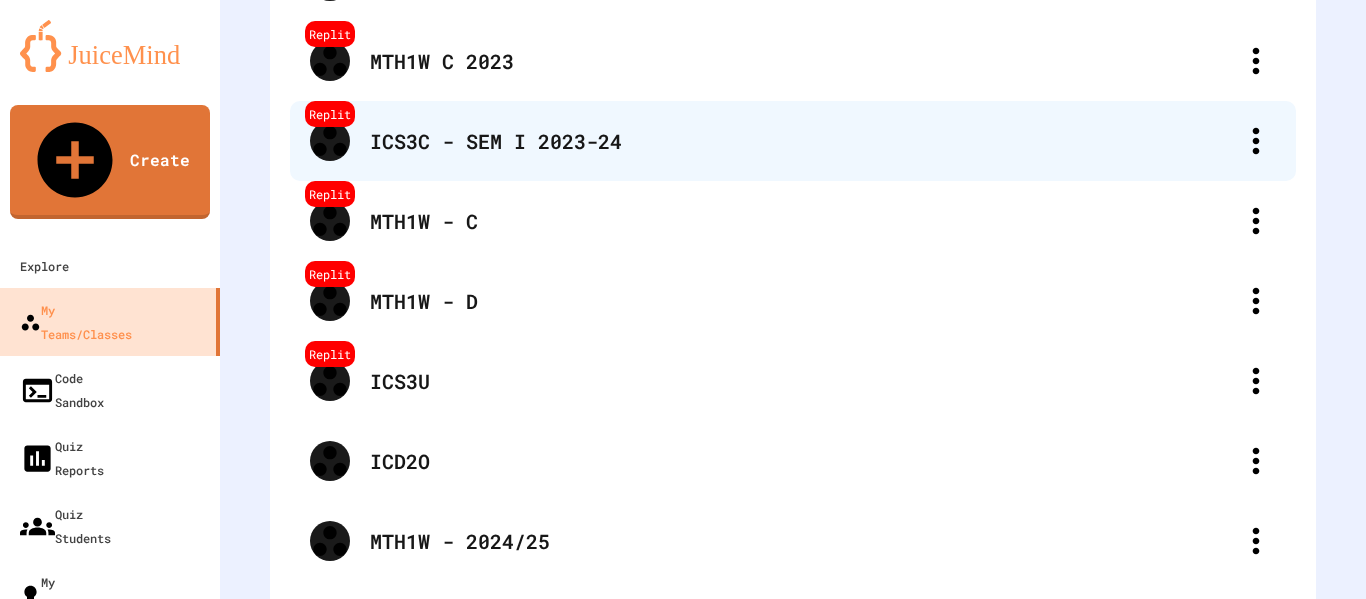 scroll, scrollTop: 341, scrollLeft: 0, axis: vertical 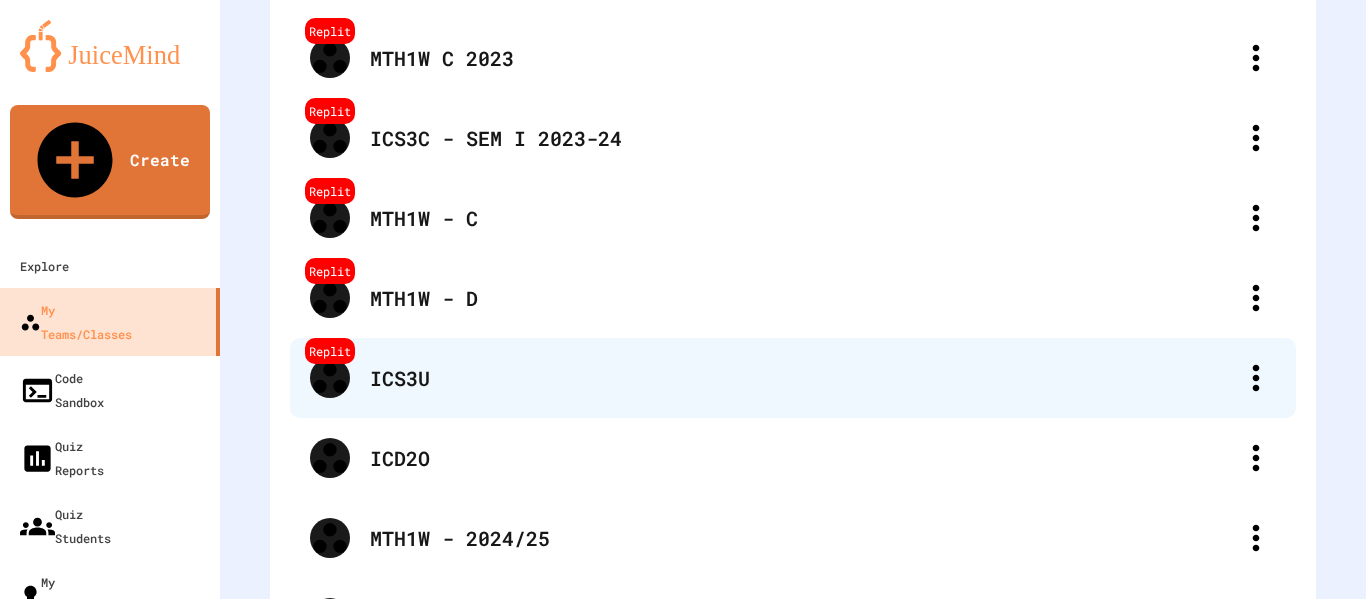 click on "ICS3U" at bounding box center (803, 378) 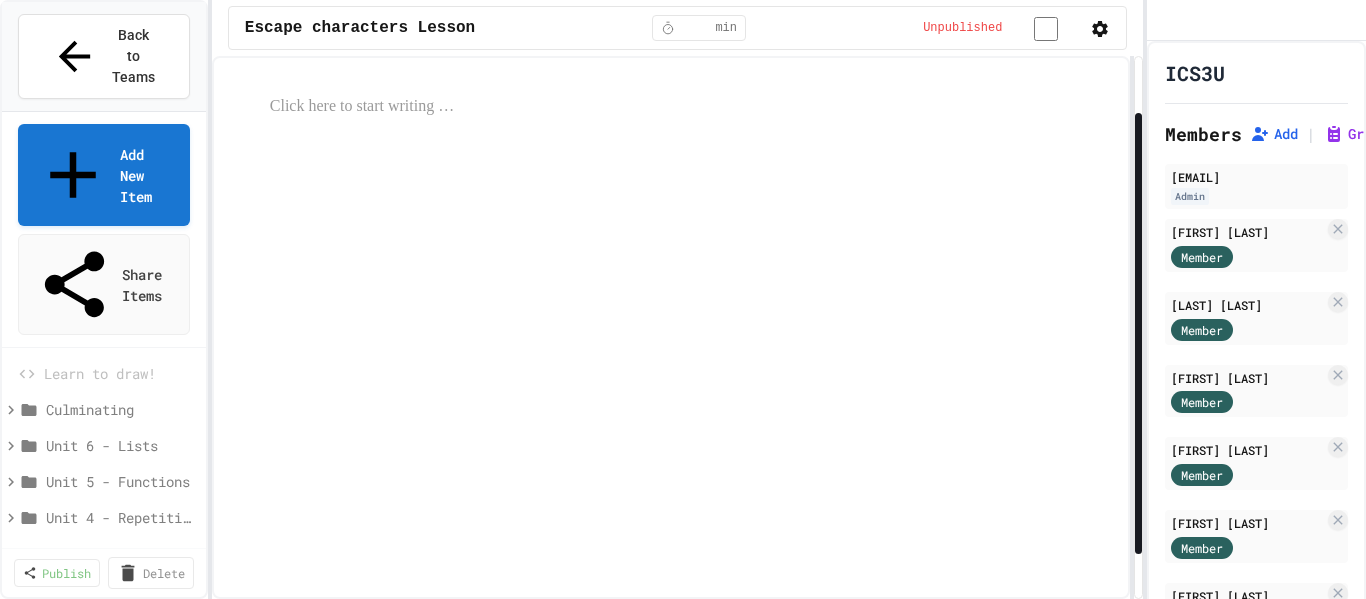 scroll, scrollTop: 0, scrollLeft: 0, axis: both 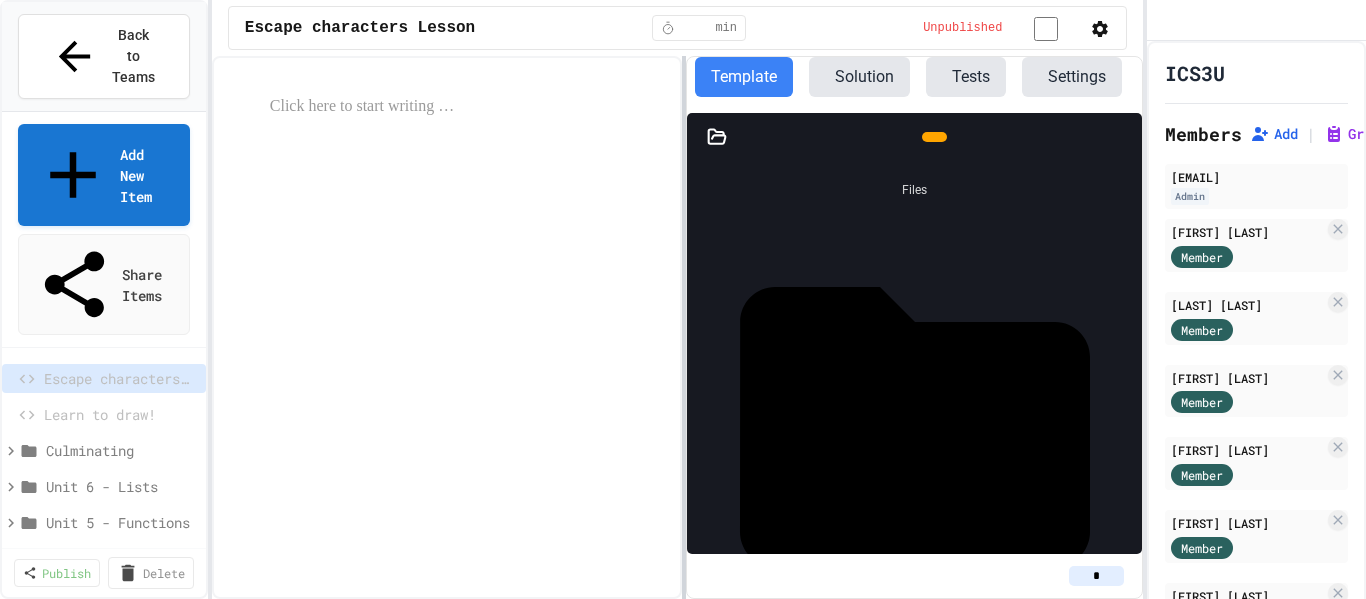 click at bounding box center [684, 327] 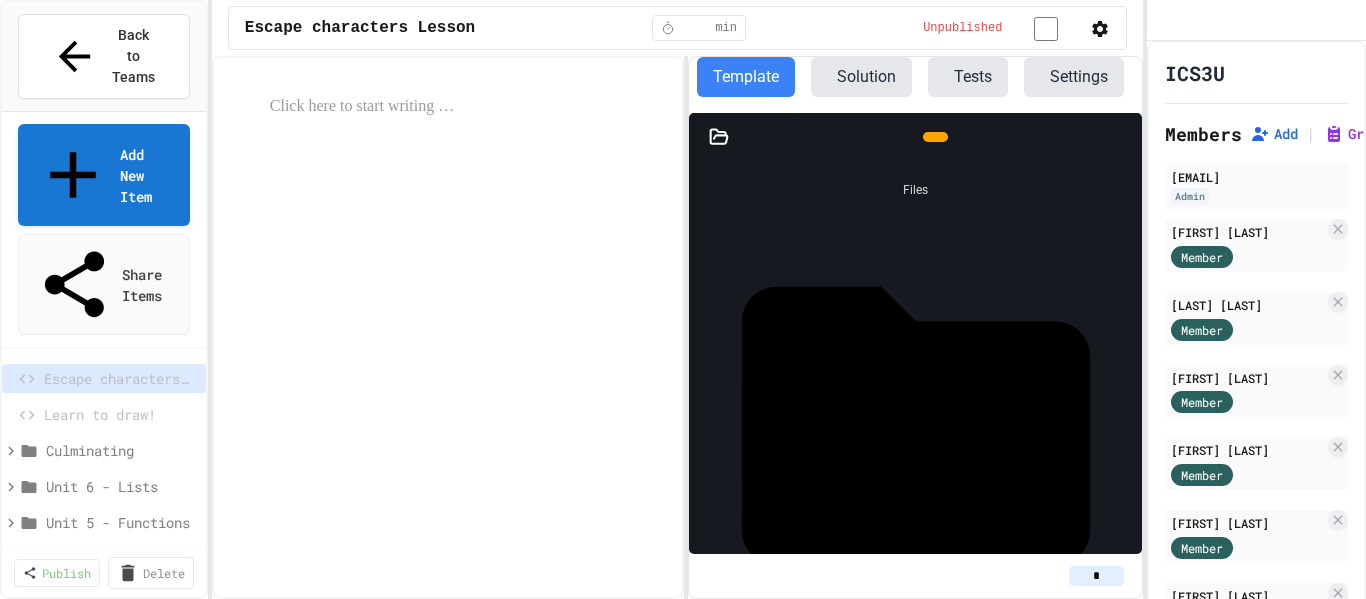 click 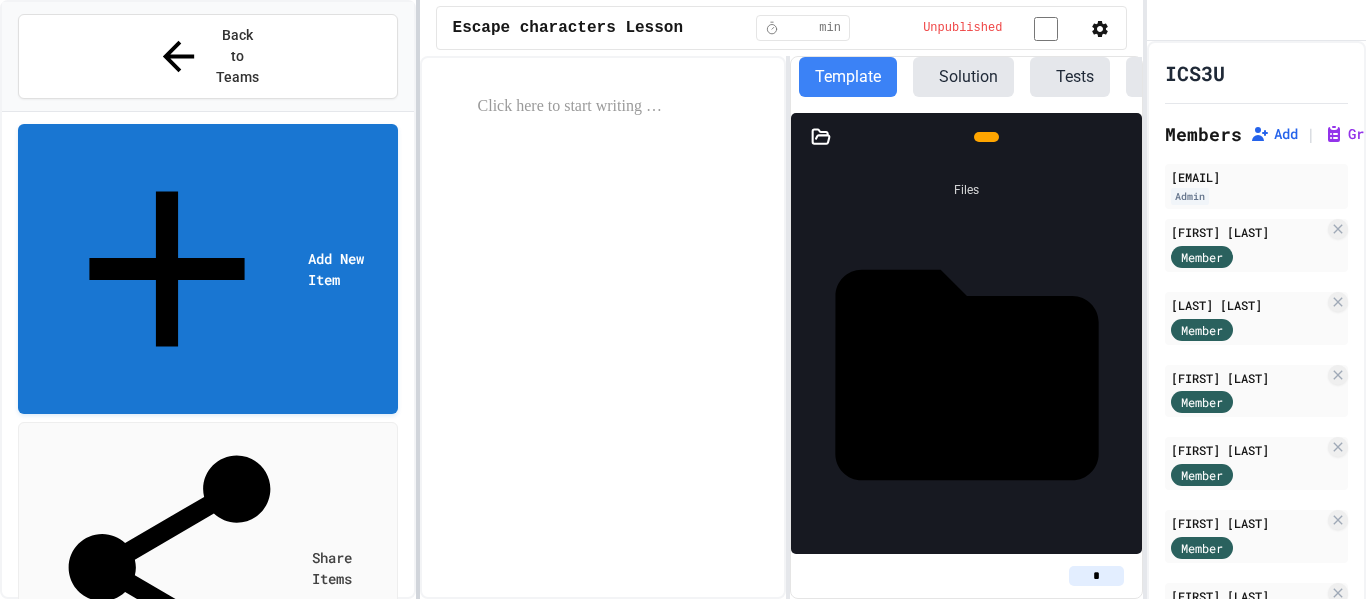 click at bounding box center (418, 299) 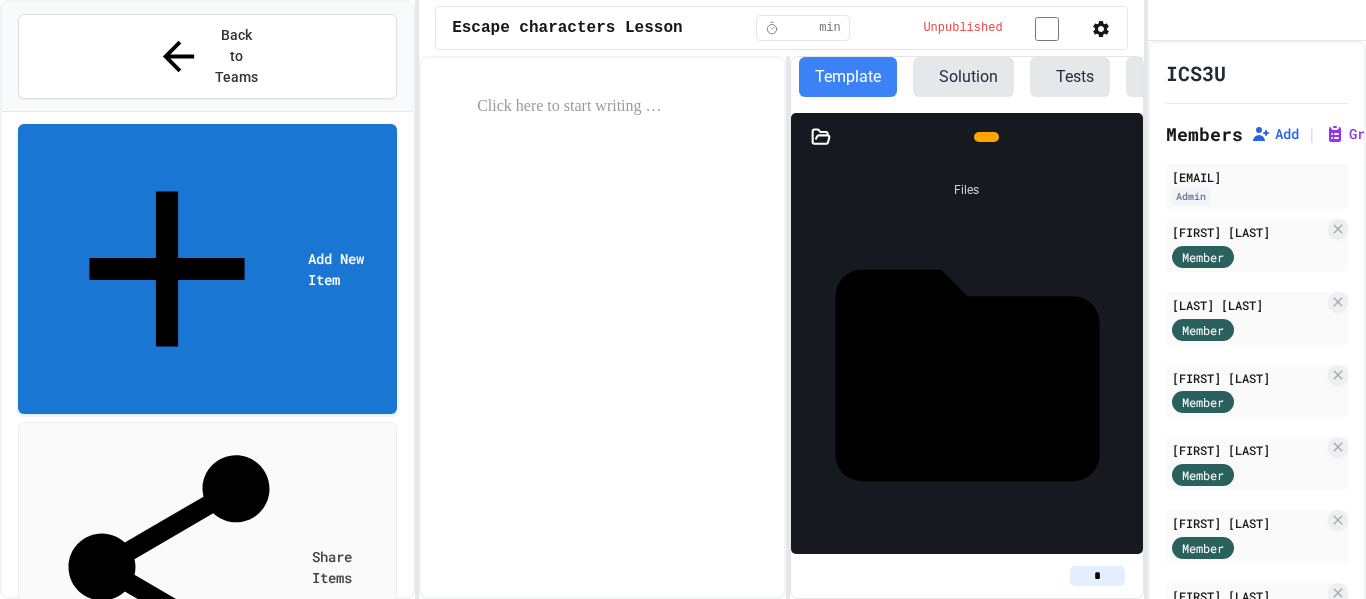 scroll, scrollTop: 157, scrollLeft: 0, axis: vertical 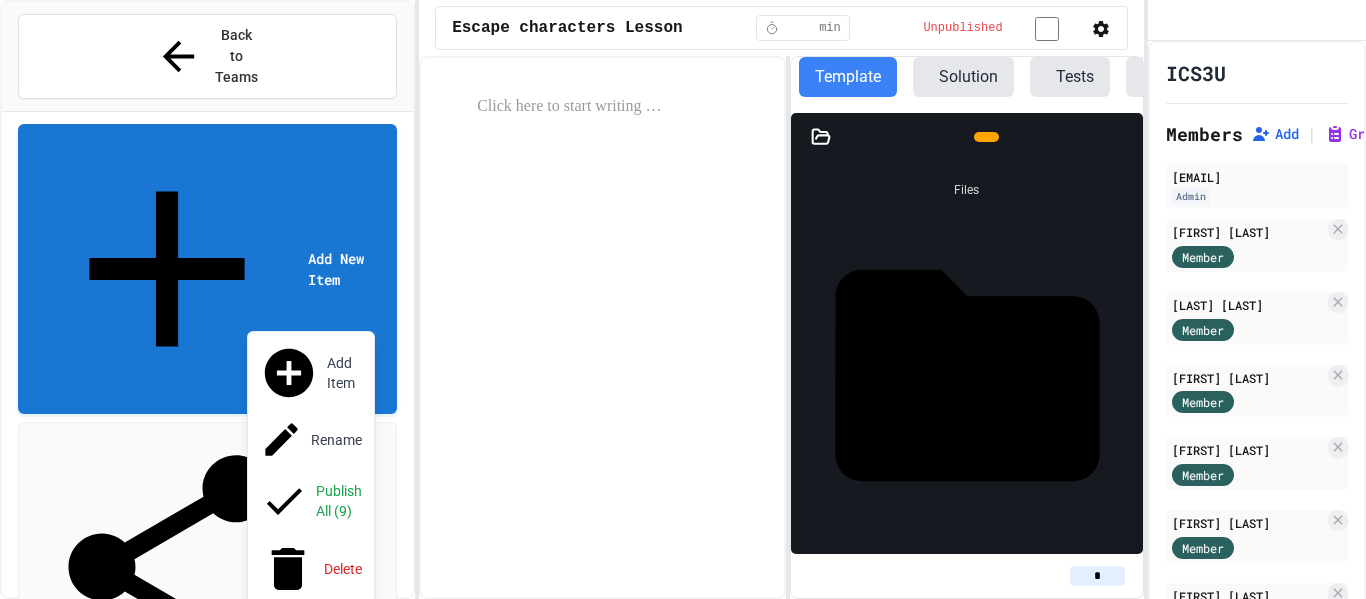 click at bounding box center (683, 299) 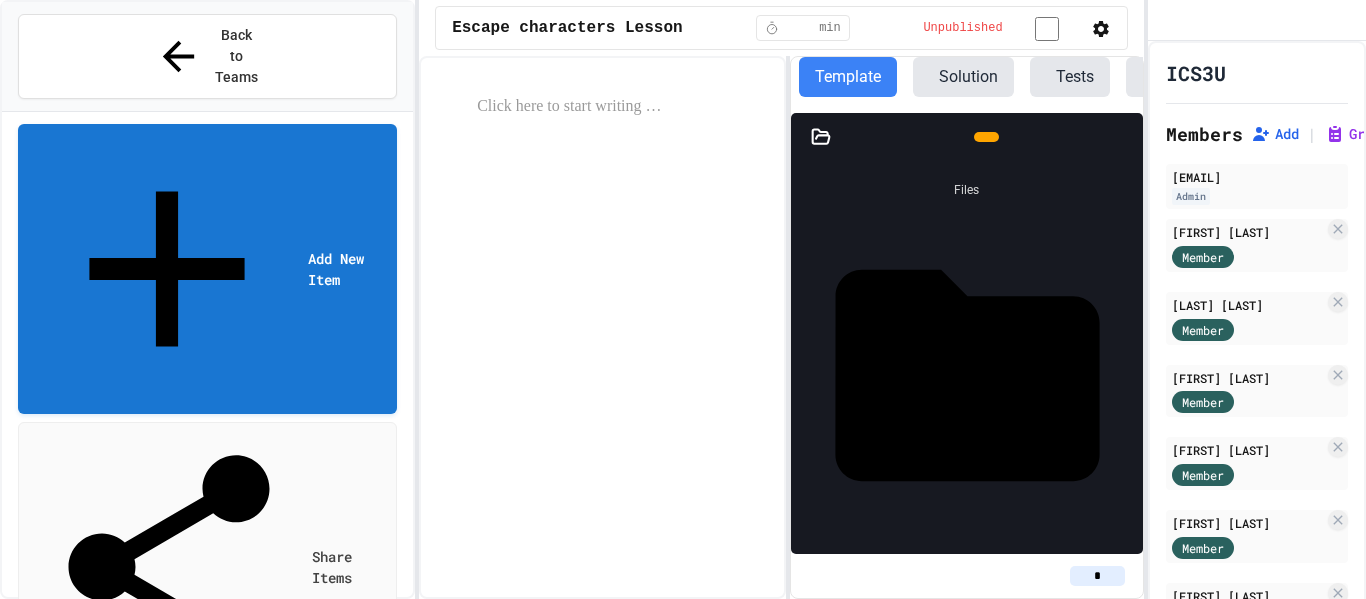 click on "Unit 1 - Introduction to Python" at bounding box center [225, 850] 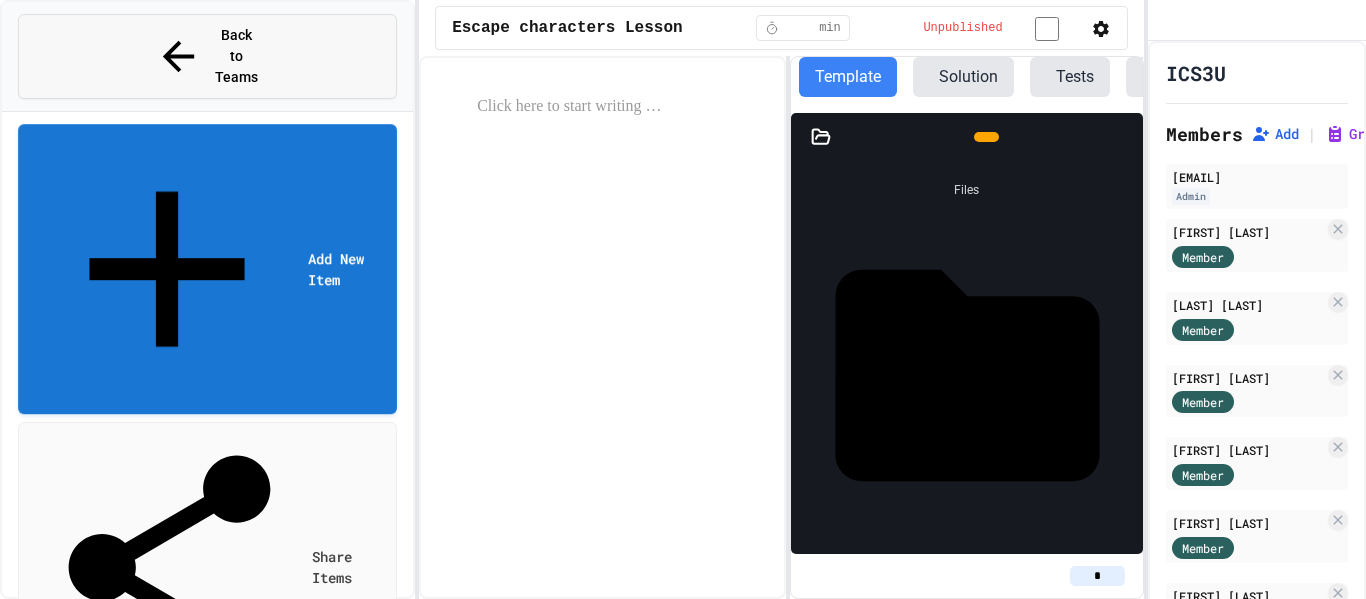 click on "Back to Teams" at bounding box center (237, 56) 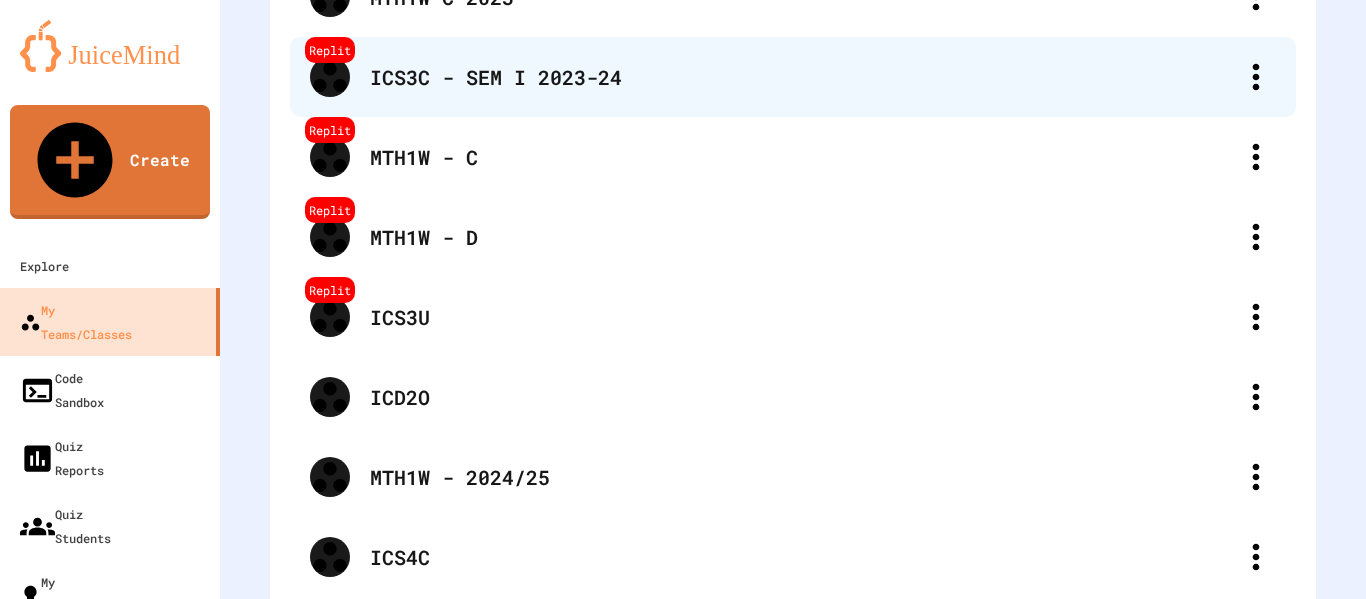 scroll, scrollTop: 403, scrollLeft: 0, axis: vertical 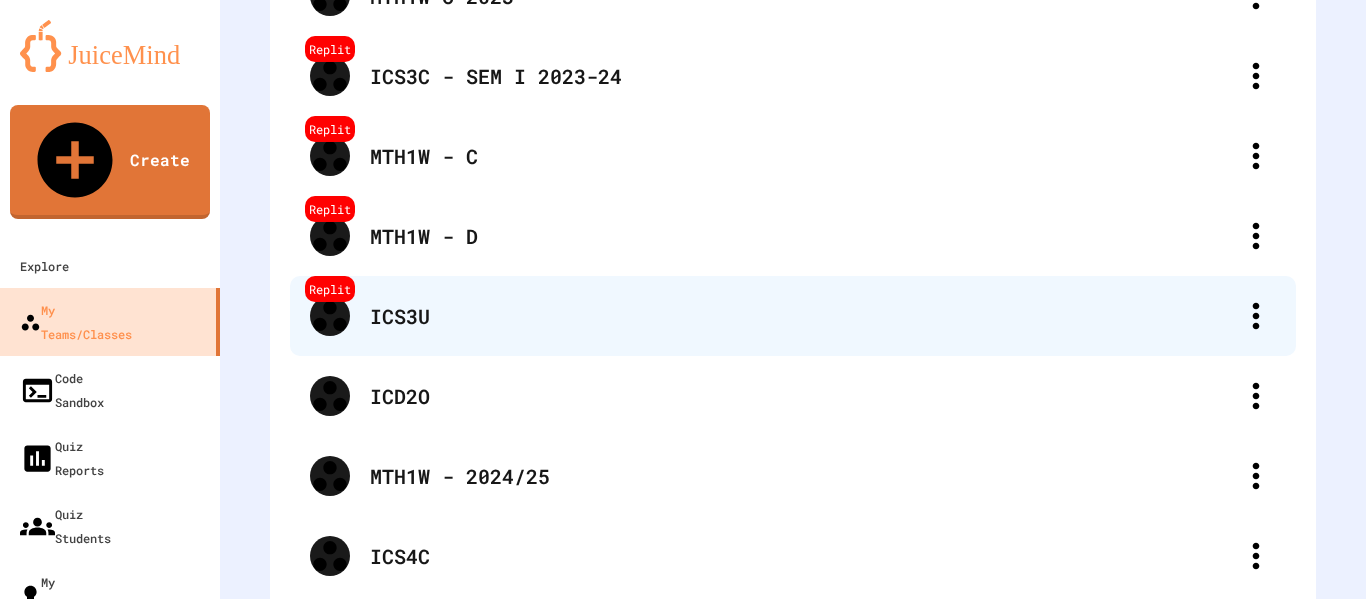 click on "ICS3U" at bounding box center (803, 316) 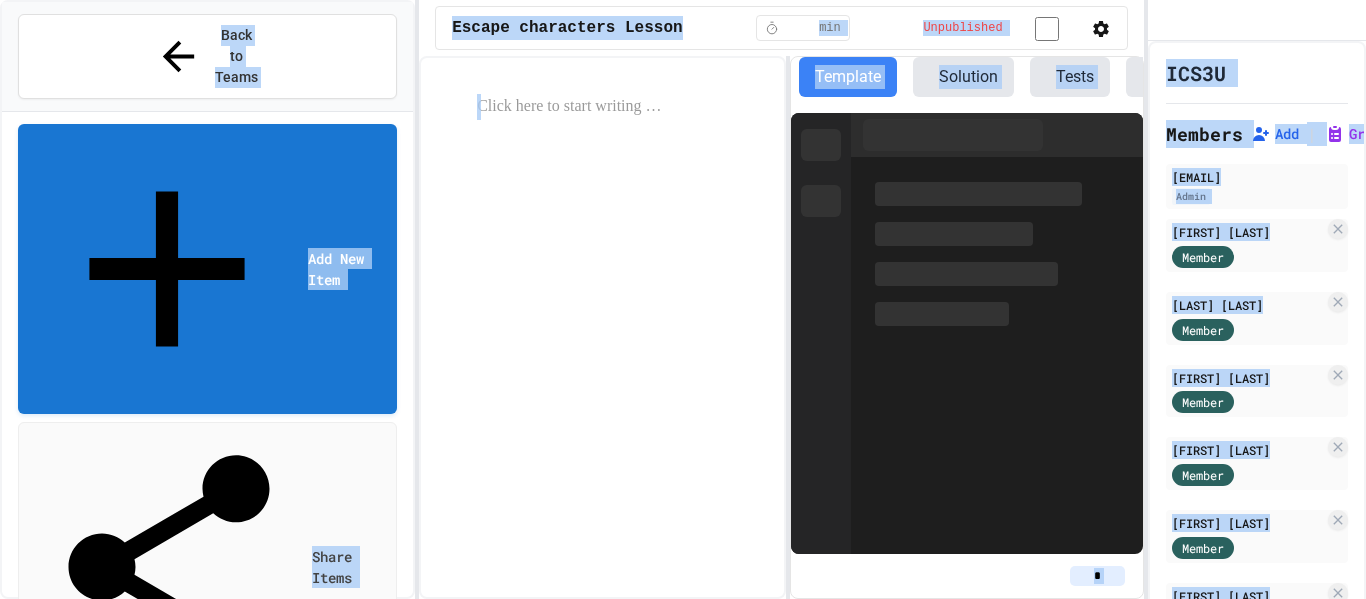 click on "Unit 1 - Introduction to Python" at bounding box center [225, 1007] 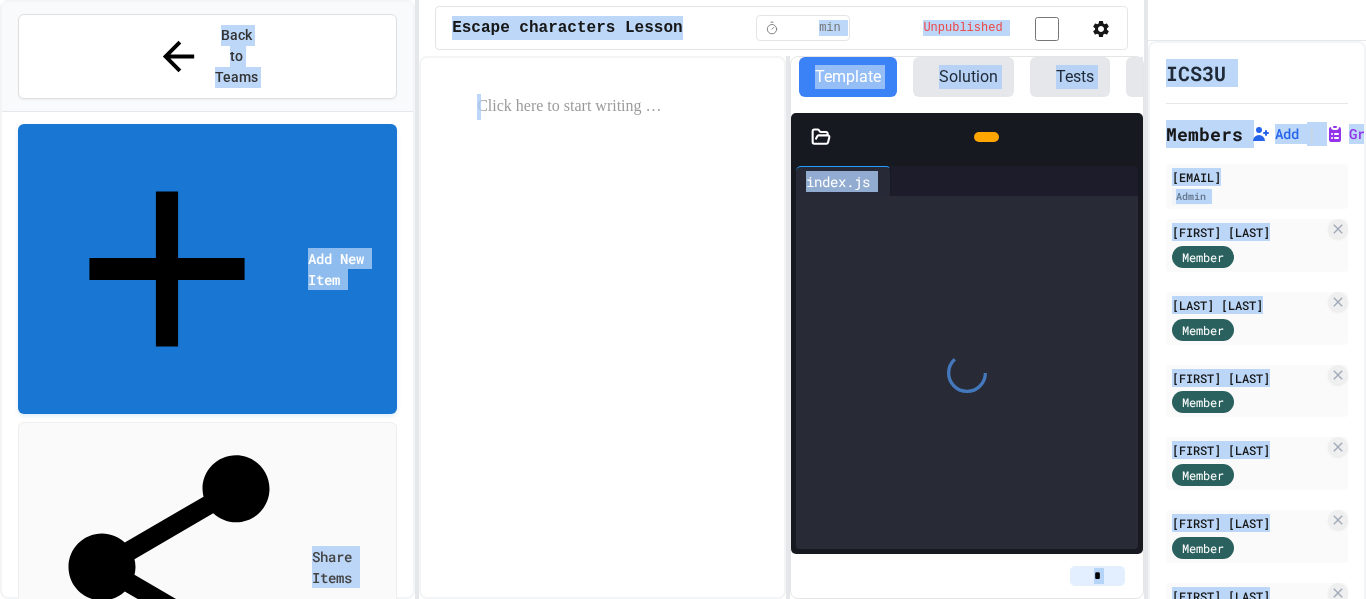 click on "Unit 1 - Introduction to Python" at bounding box center (225, 1007) 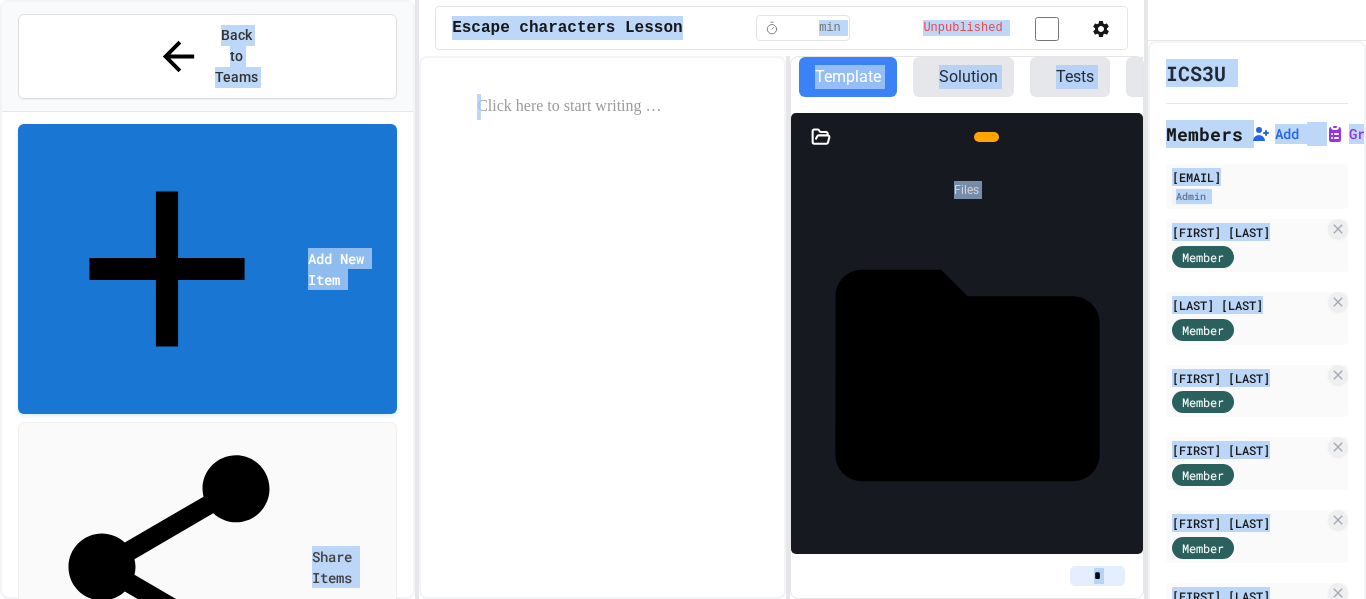 click 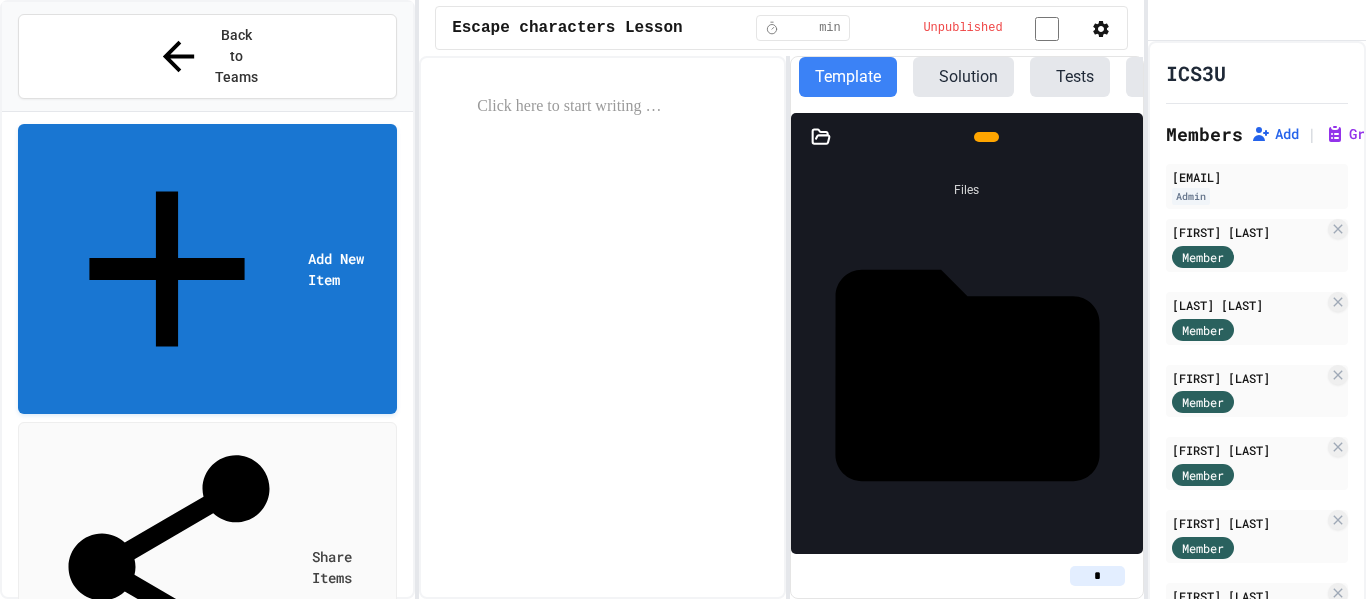 click on "Unit 1 - Introduction to Python" at bounding box center [207, 1007] 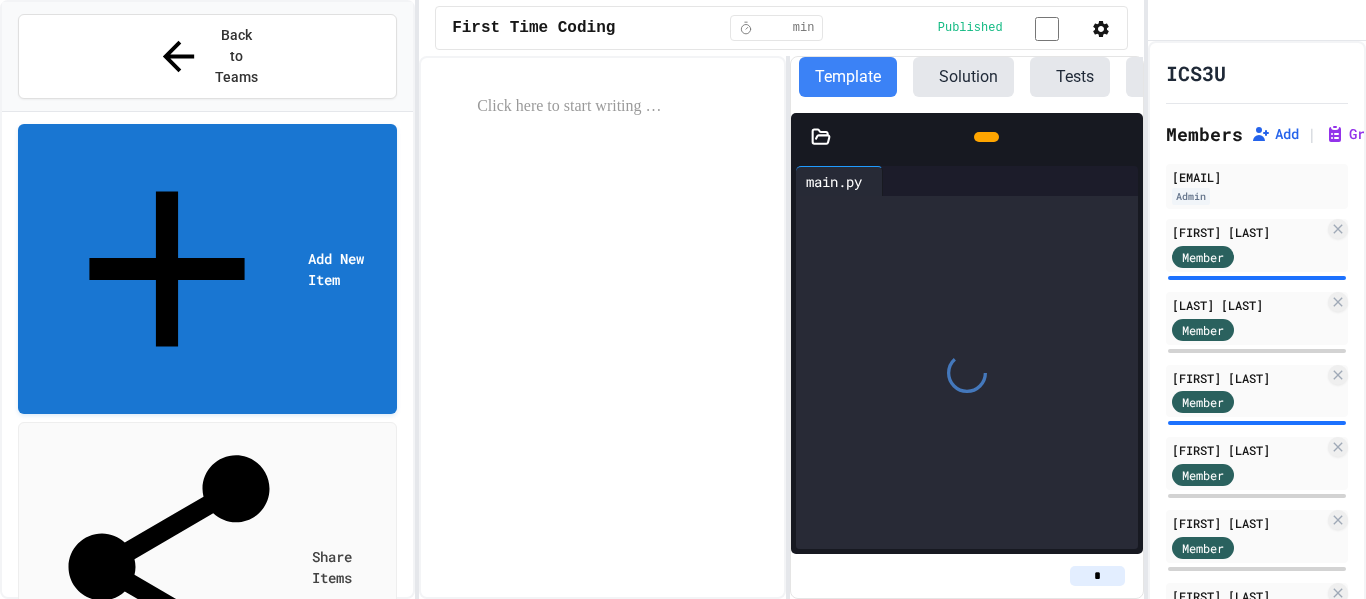 click on "Unit 1 - Introduction to Python" at bounding box center (221, 1007) 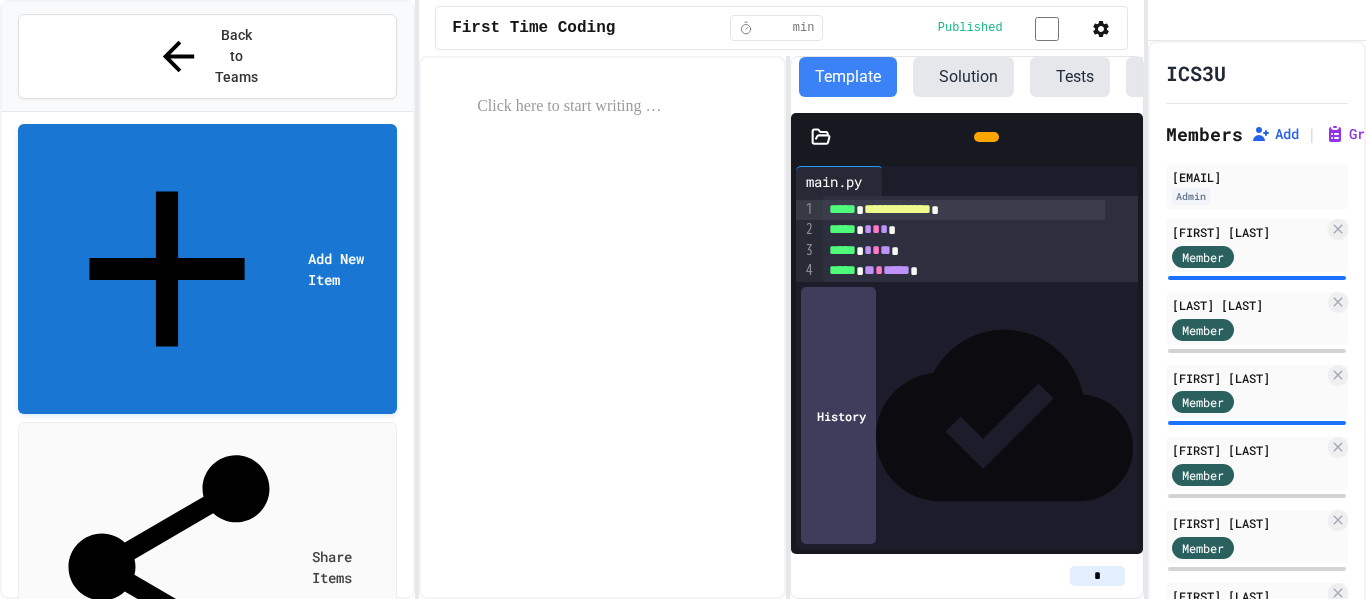 click 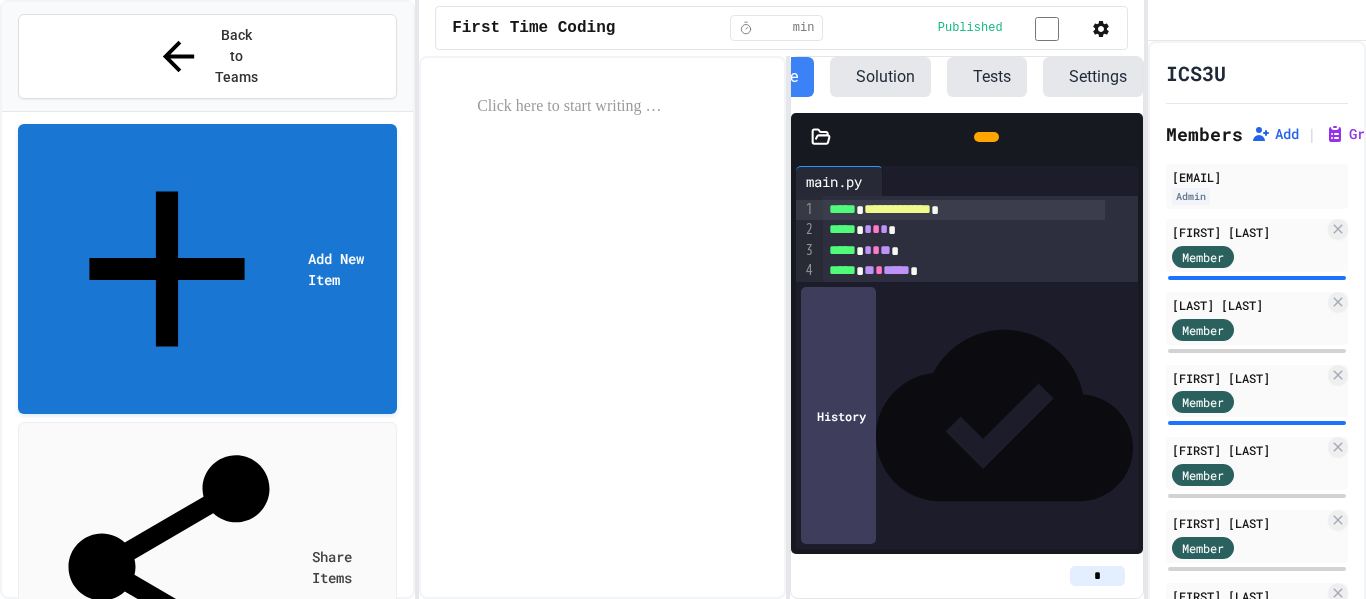 scroll, scrollTop: 0, scrollLeft: 121, axis: horizontal 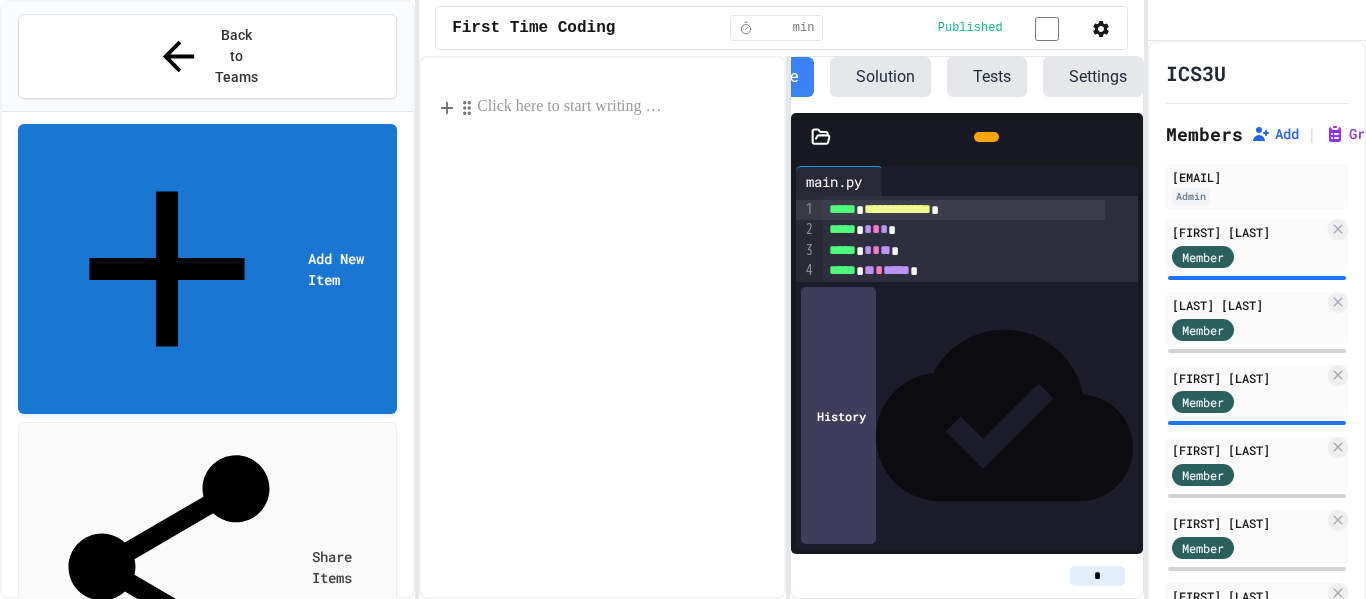 click 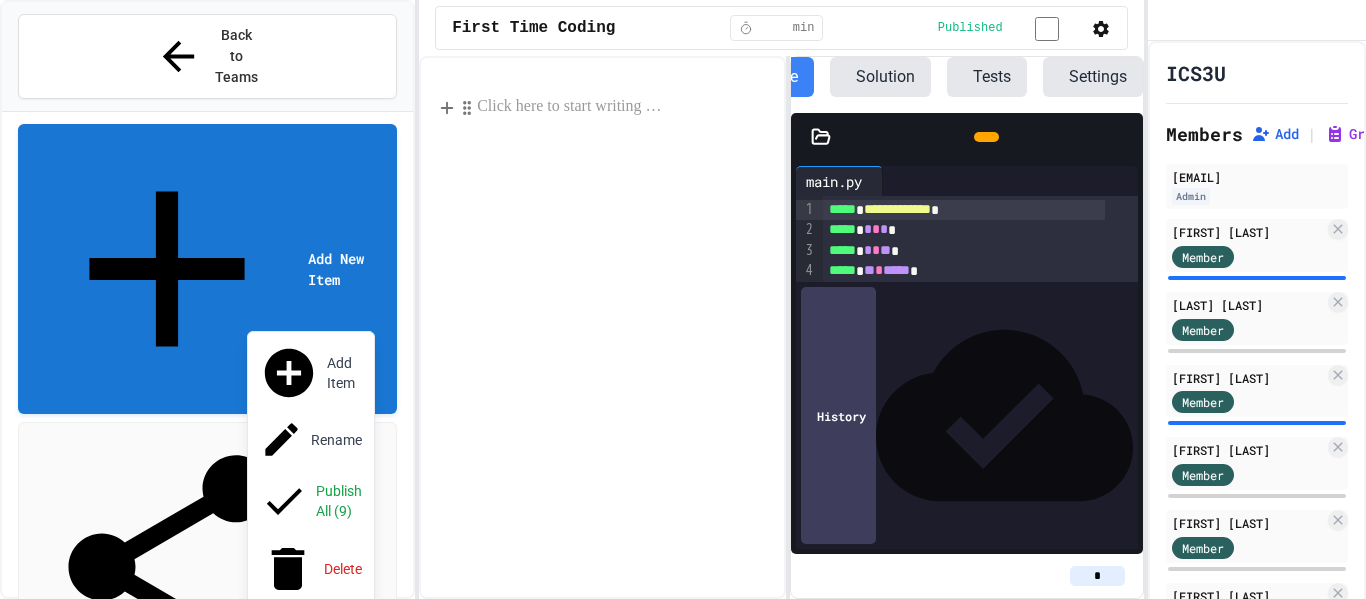 click at bounding box center [683, 299] 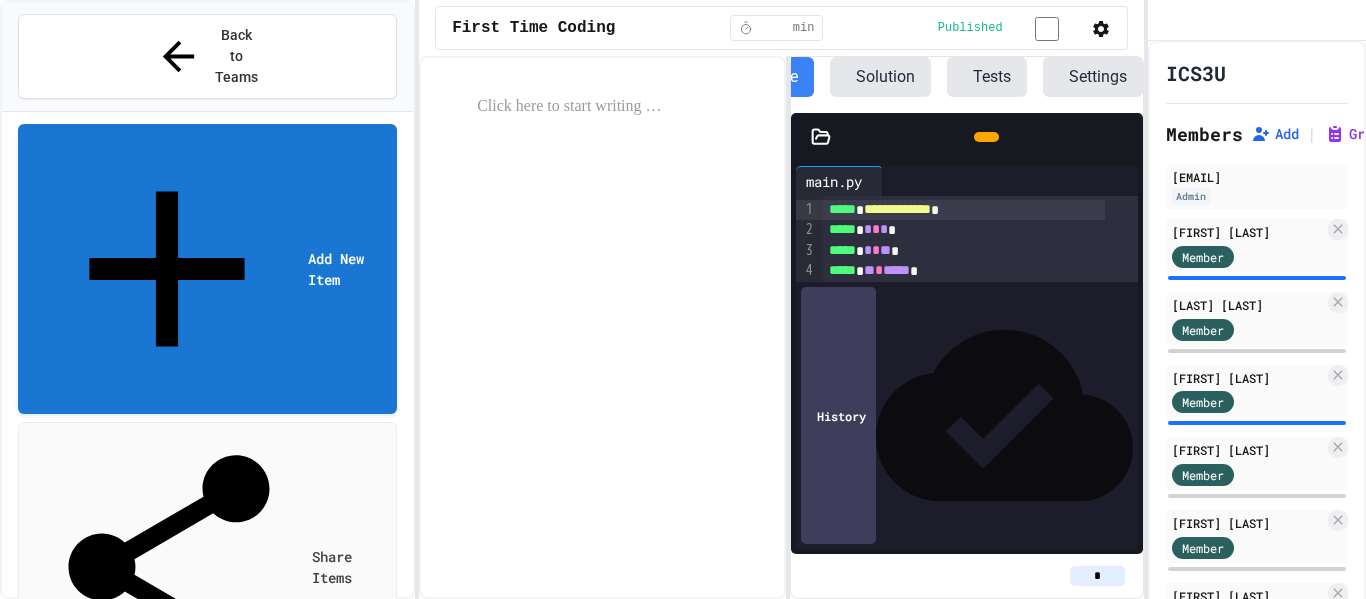 click on "Unit 1 - Introduction to Python" at bounding box center (221, 850) 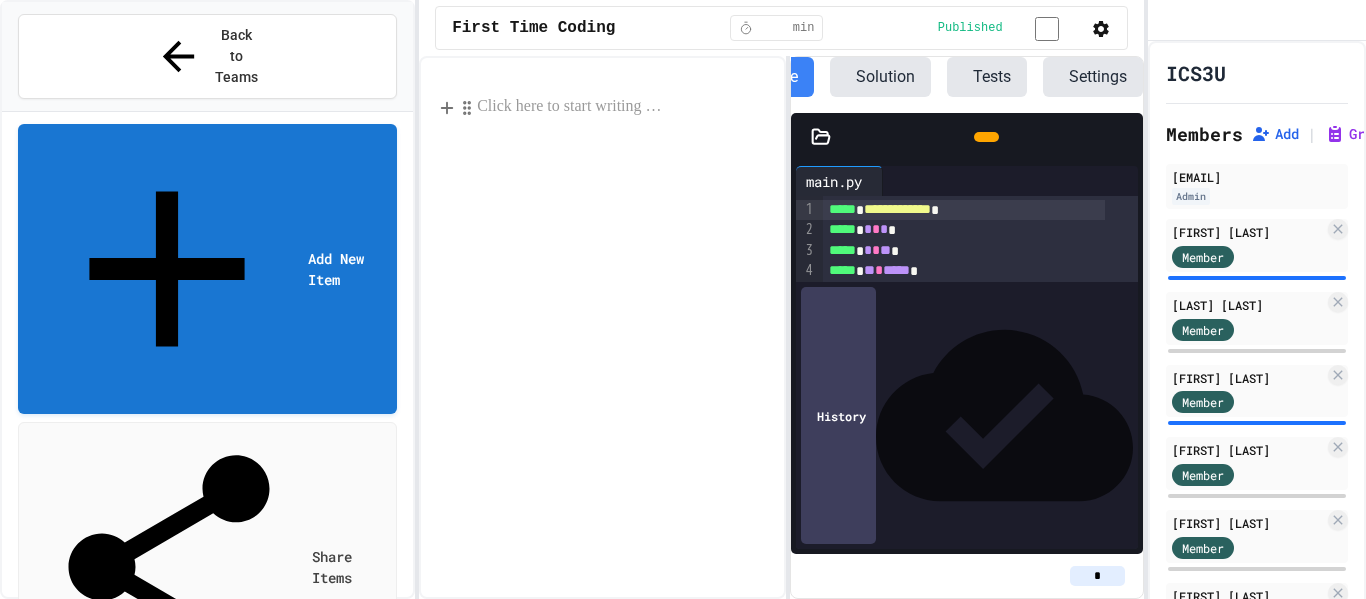 click on "Unit 4 - Repetition" at bounding box center [221, 778] 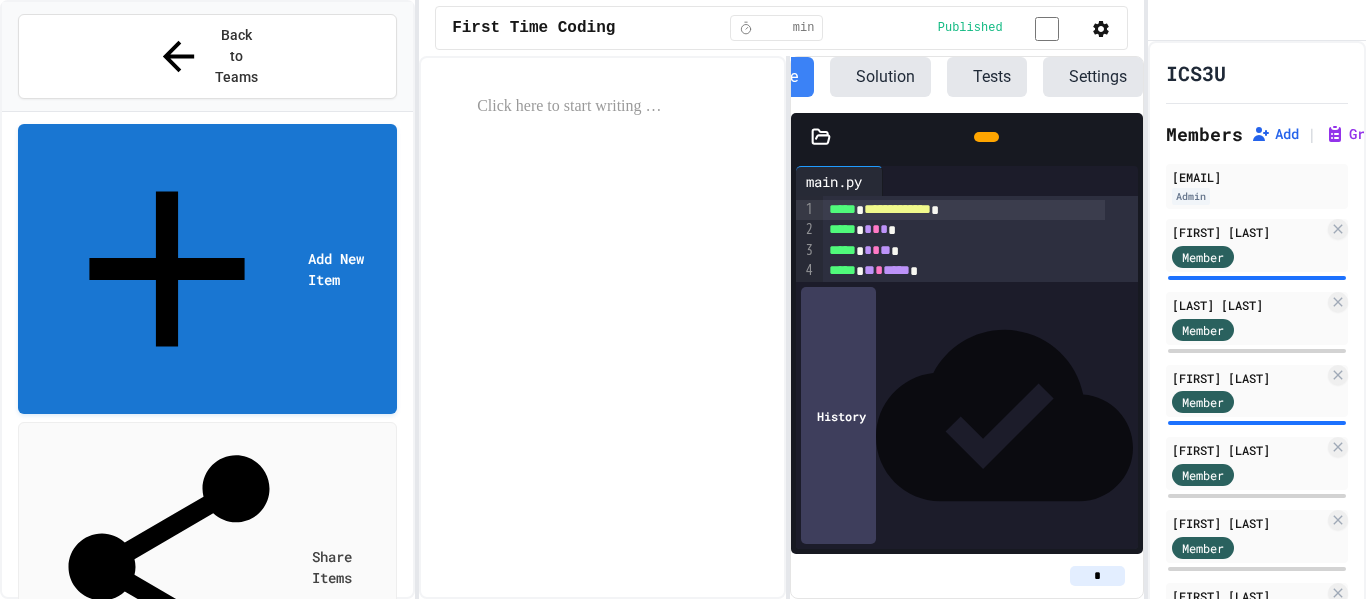 click on "Introduction to Nested Loops" at bounding box center [218, 958] 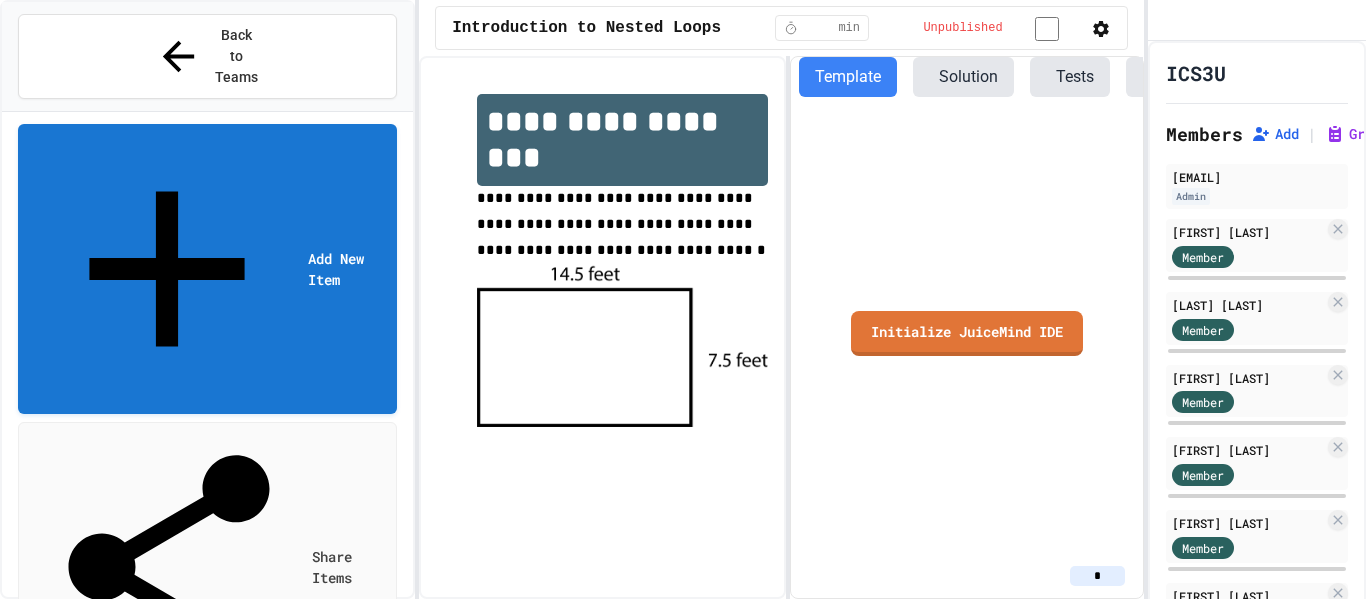 click on "test123" at bounding box center [218, 1010] 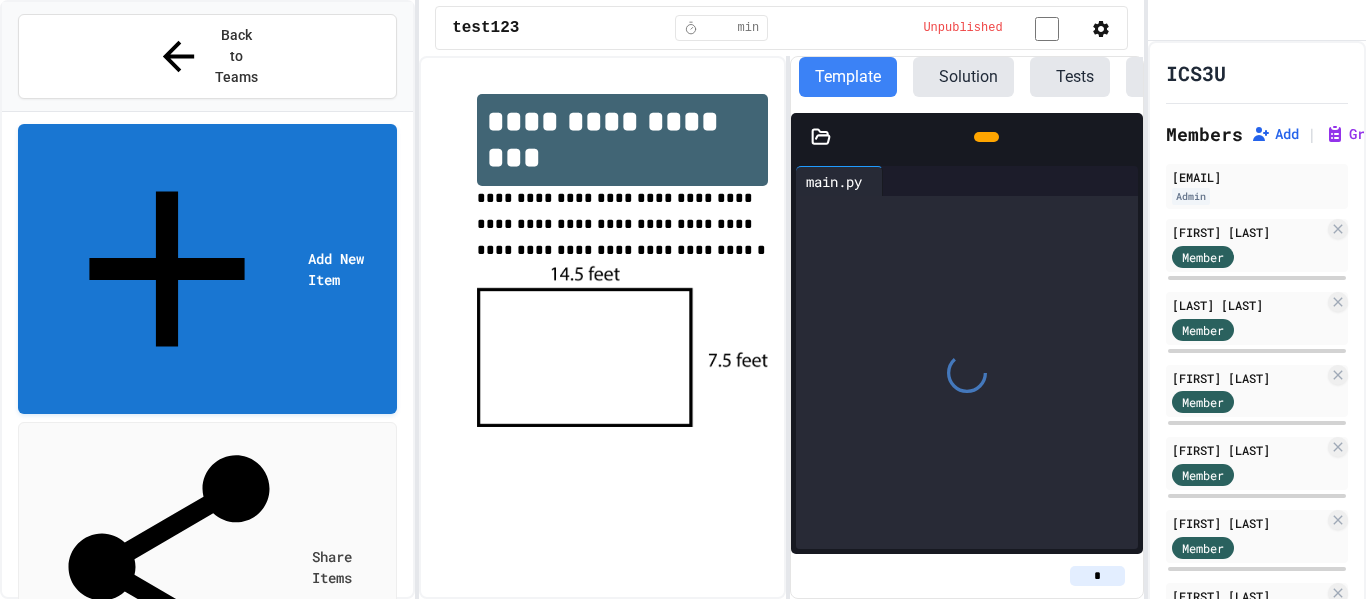 click 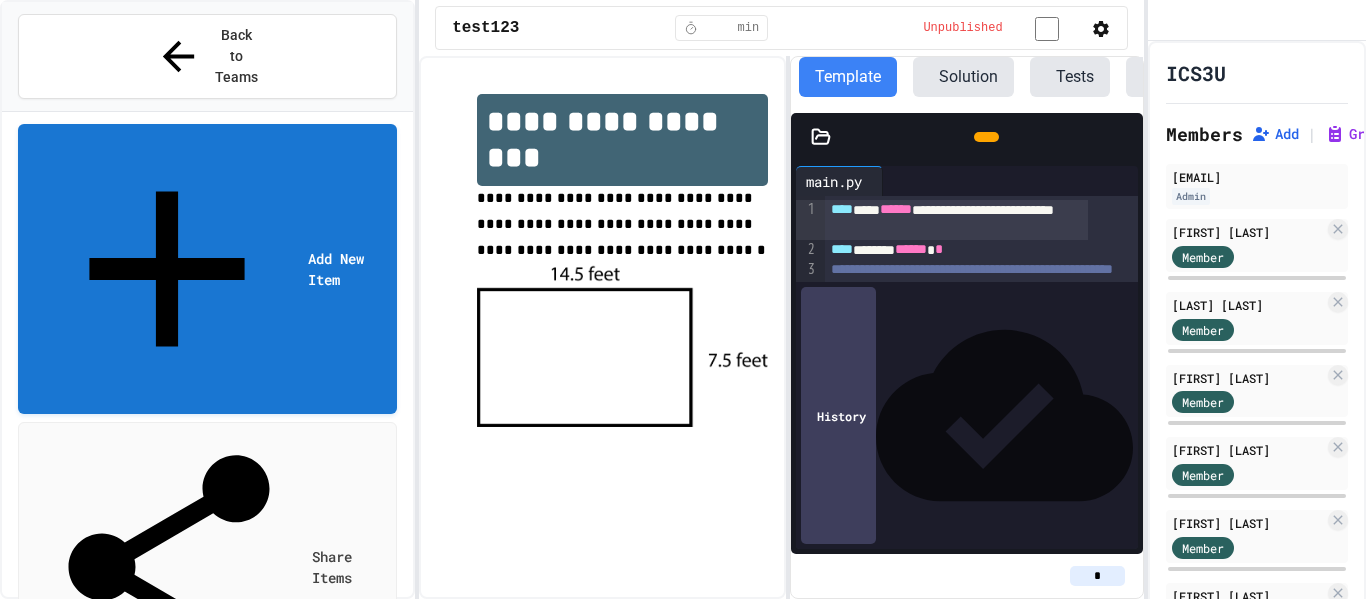 click 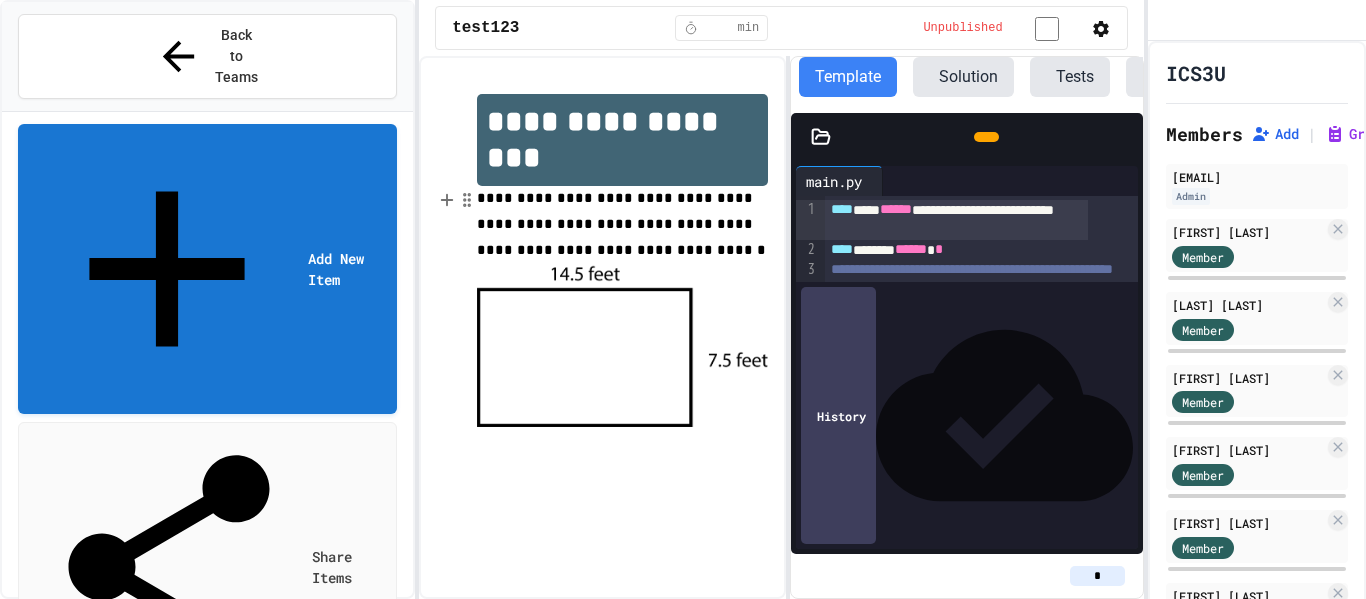 scroll, scrollTop: 0, scrollLeft: 0, axis: both 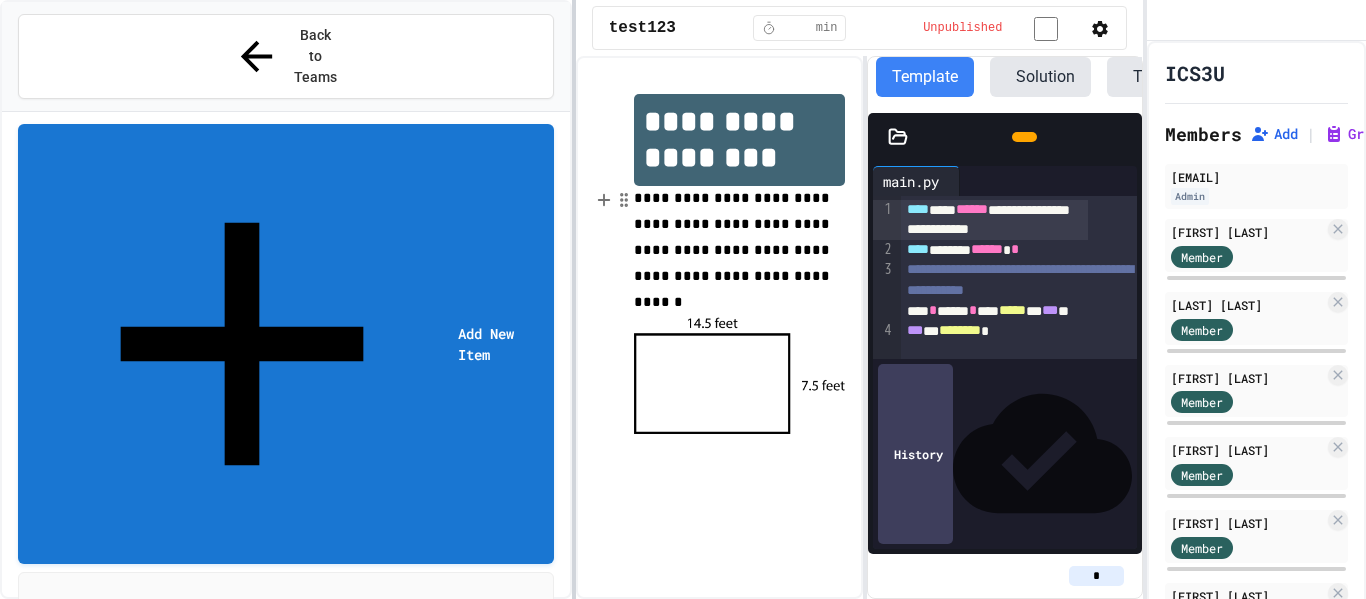 click on "**********" at bounding box center [683, 299] 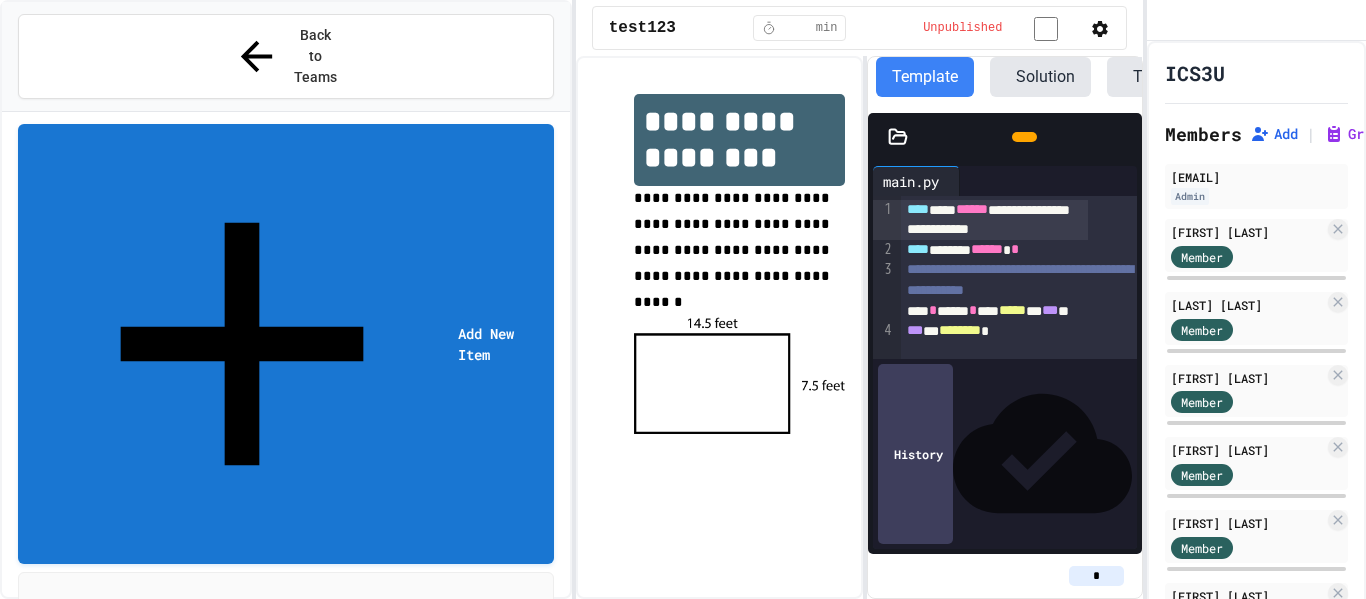 scroll, scrollTop: 157, scrollLeft: 0, axis: vertical 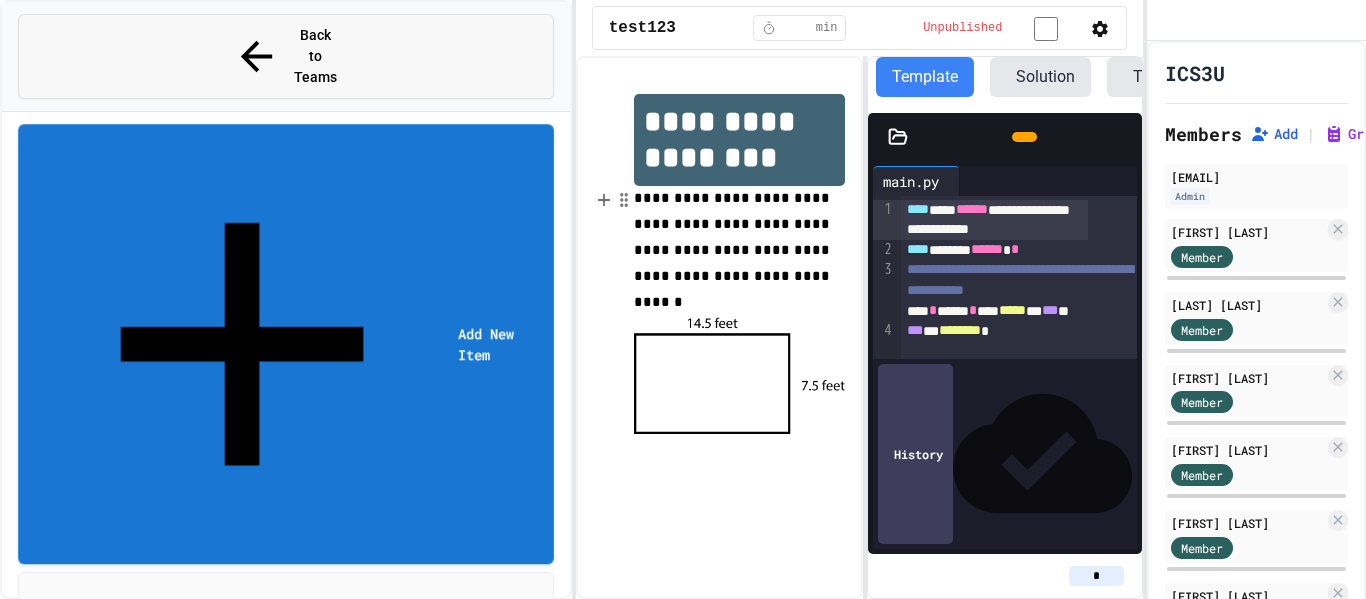 click on "Back to Teams" at bounding box center [286, 56] 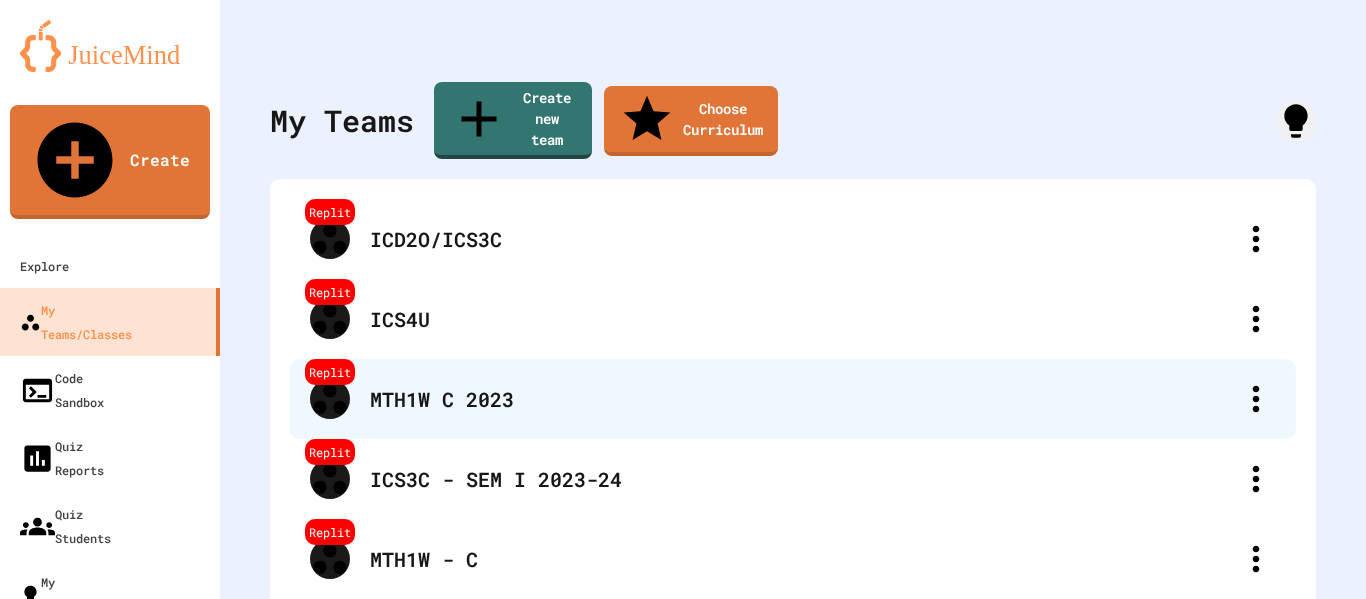 scroll, scrollTop: 403, scrollLeft: 0, axis: vertical 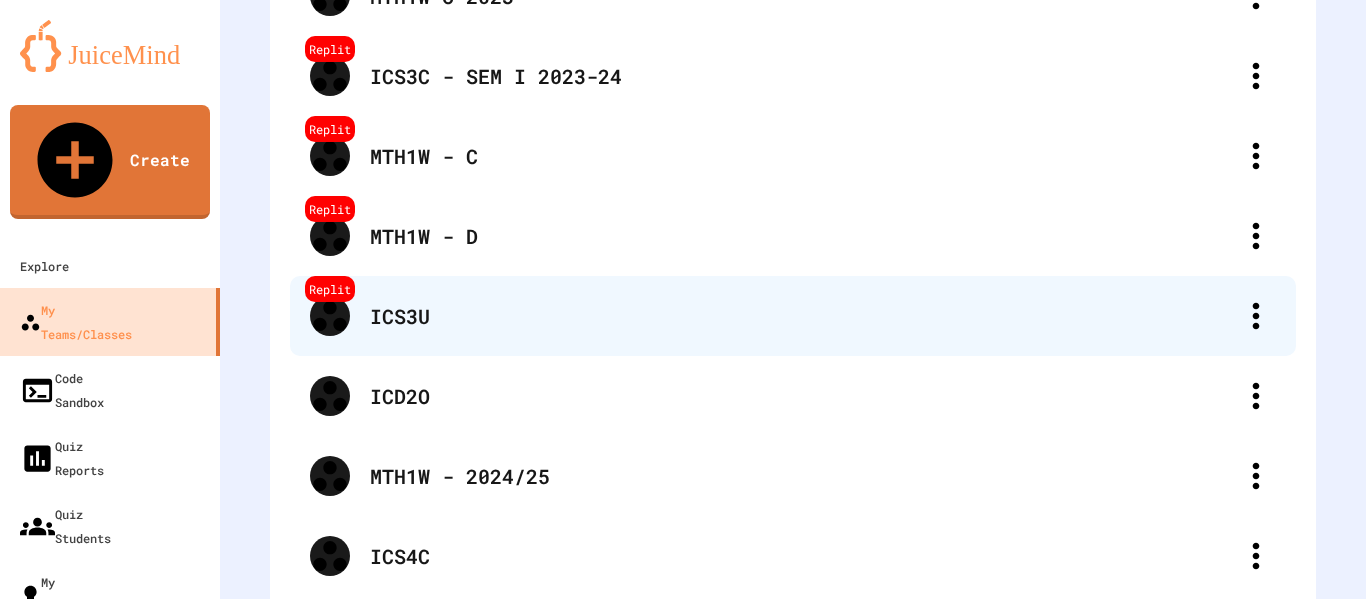 click on "ICS3U" at bounding box center (803, 316) 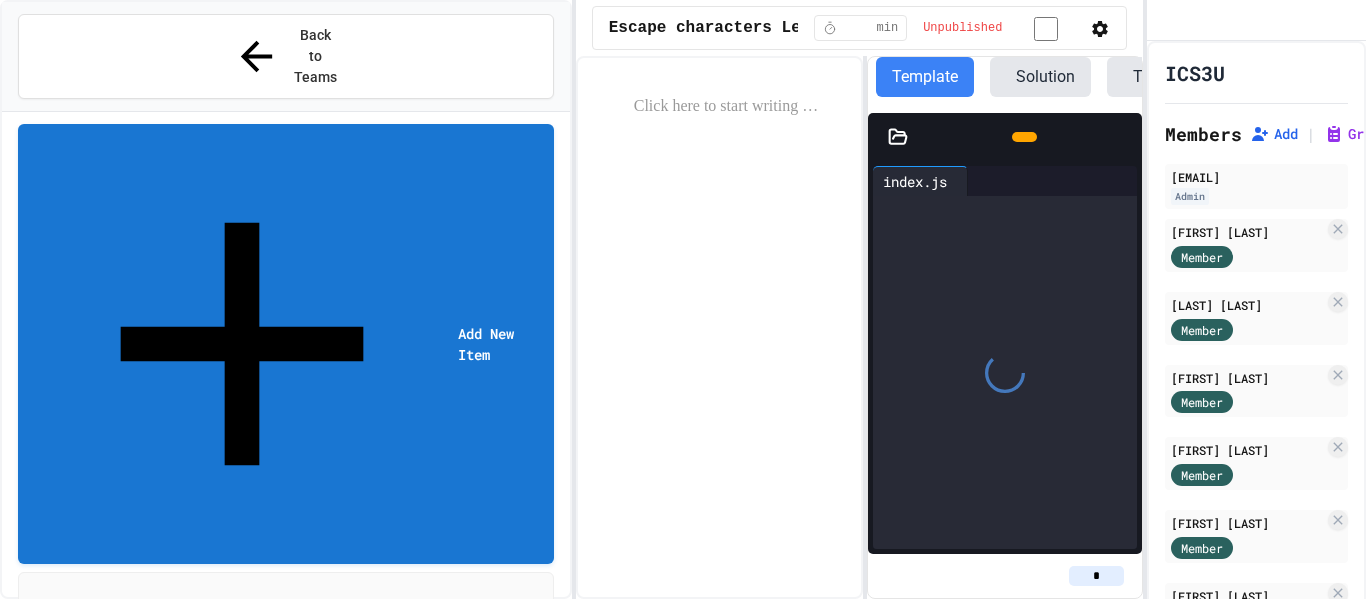 click on "First Time Coding" at bounding box center (299, 1345) 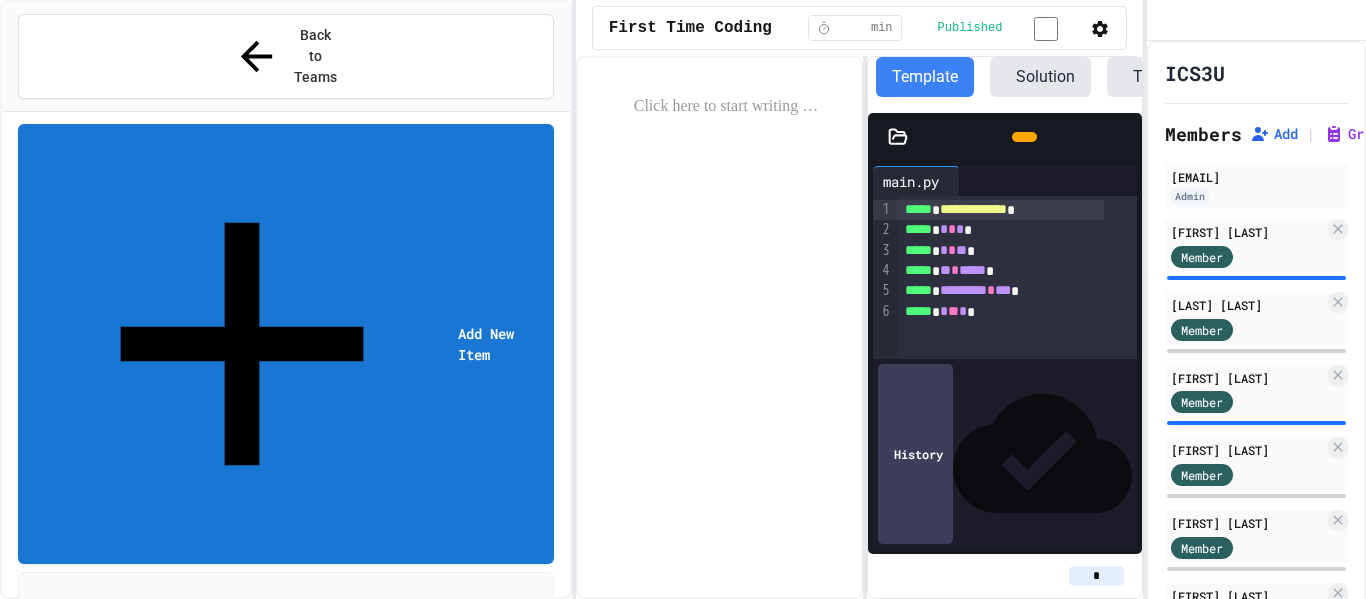 click on "Escape characters Lesson" at bounding box center [286, 1061] 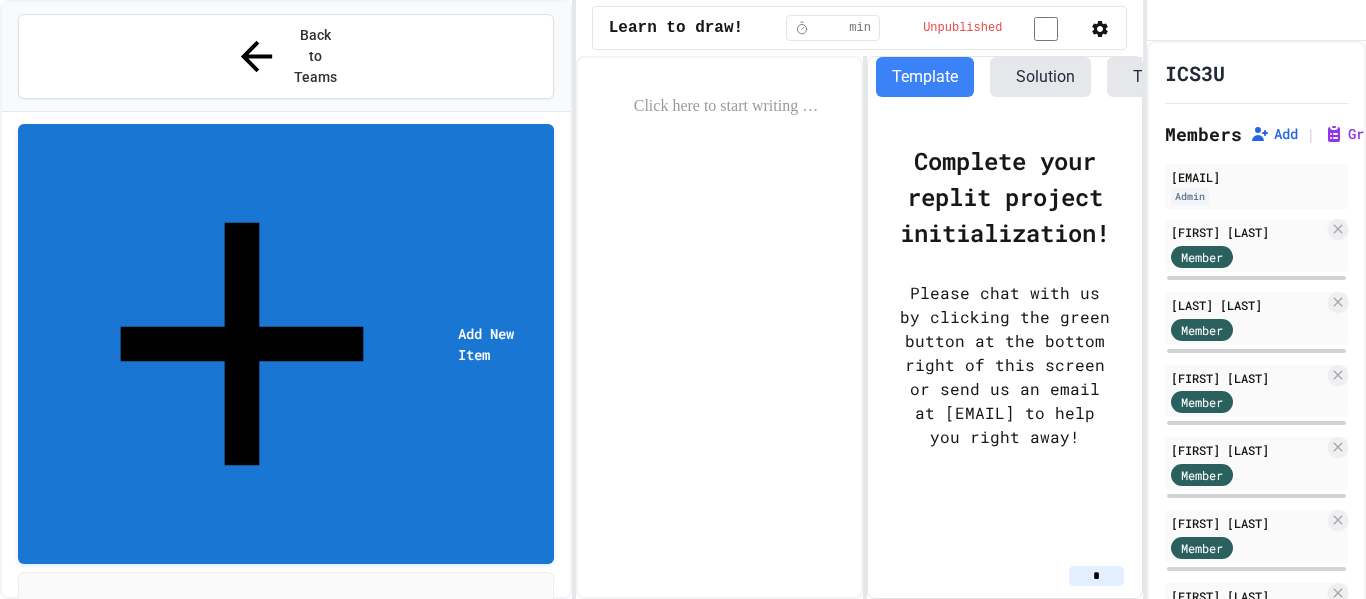 click 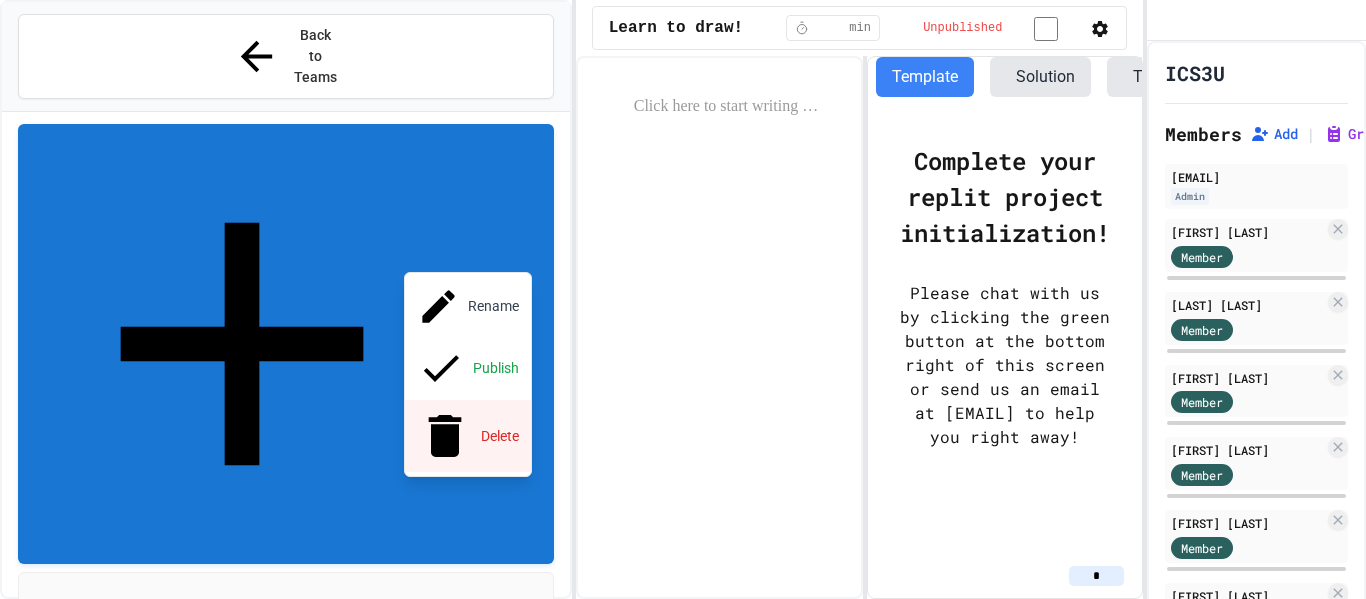 click on "Delete" at bounding box center (468, 436) 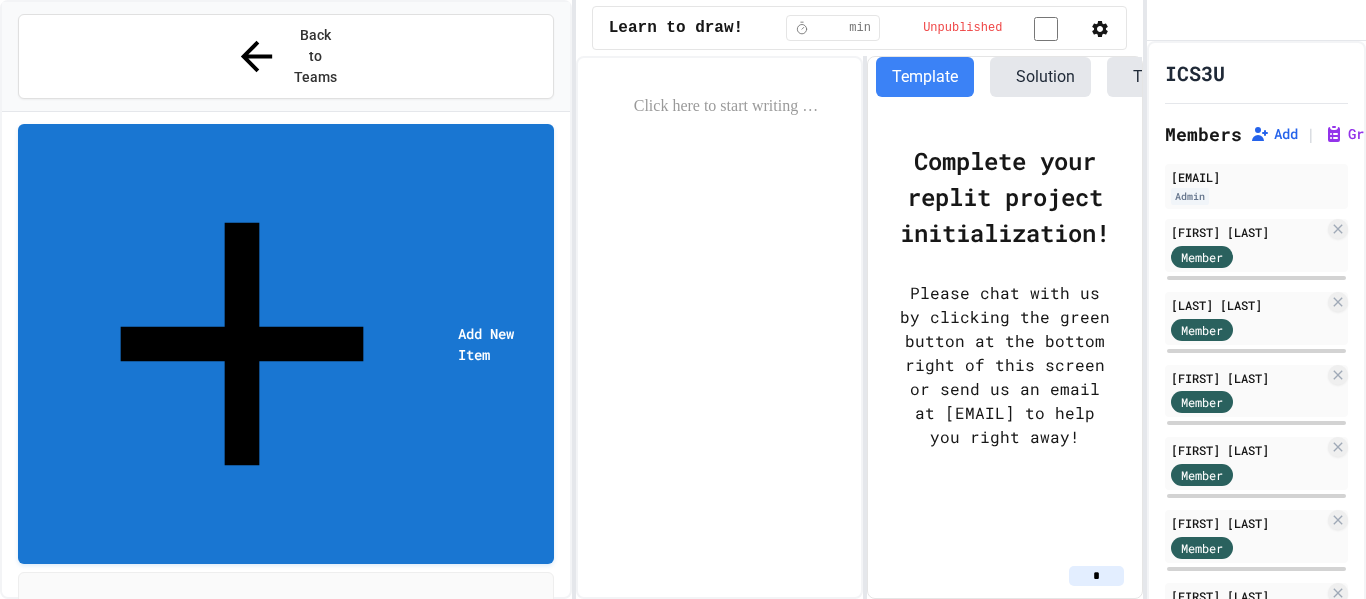 click on "Delete" at bounding box center (732, 749) 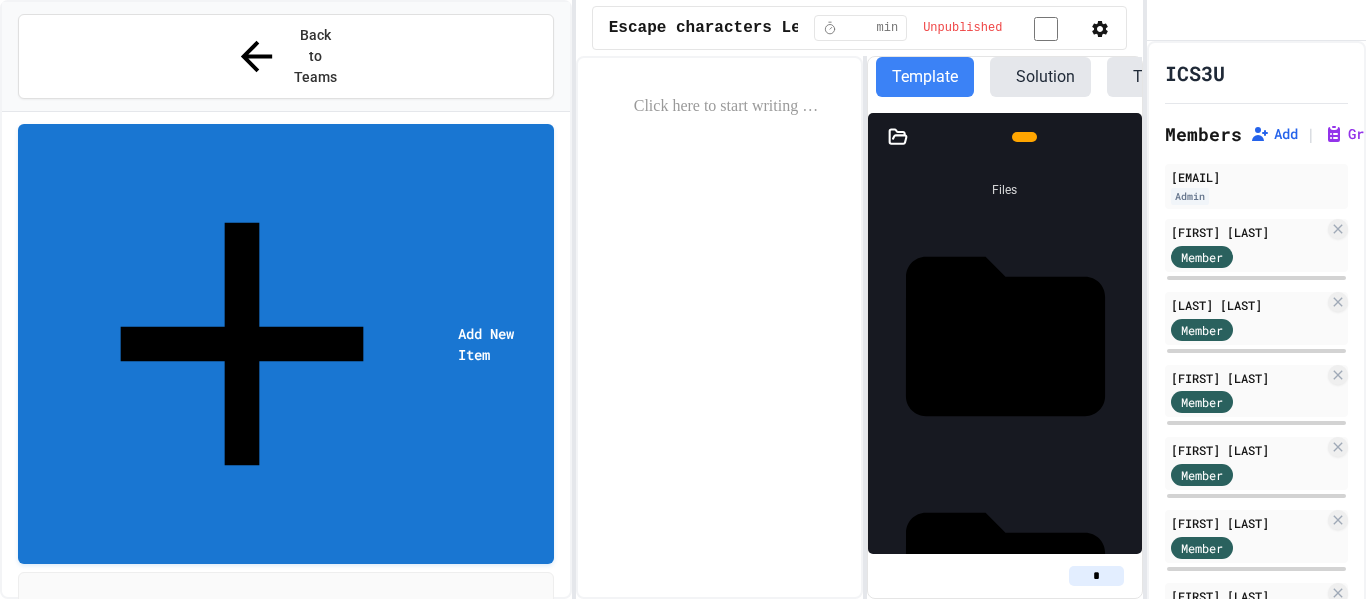 click on "Unit-1-Introduction-to-Python" at bounding box center (1130, 1360) 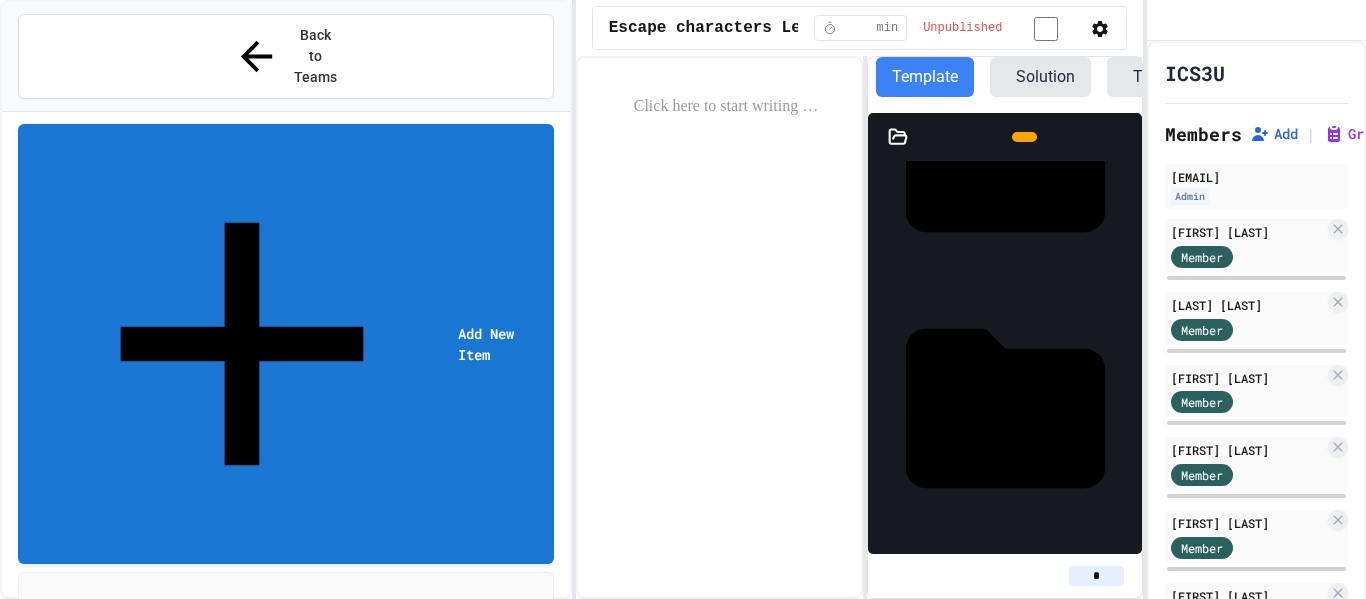 scroll, scrollTop: 185, scrollLeft: 0, axis: vertical 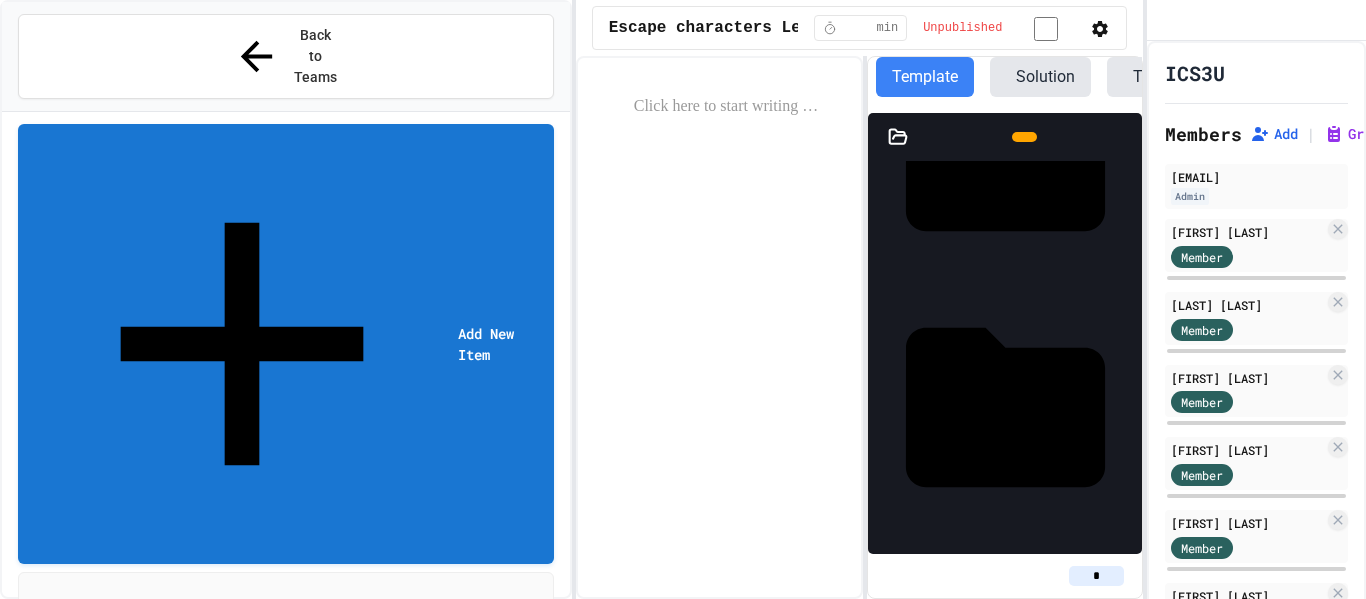 click 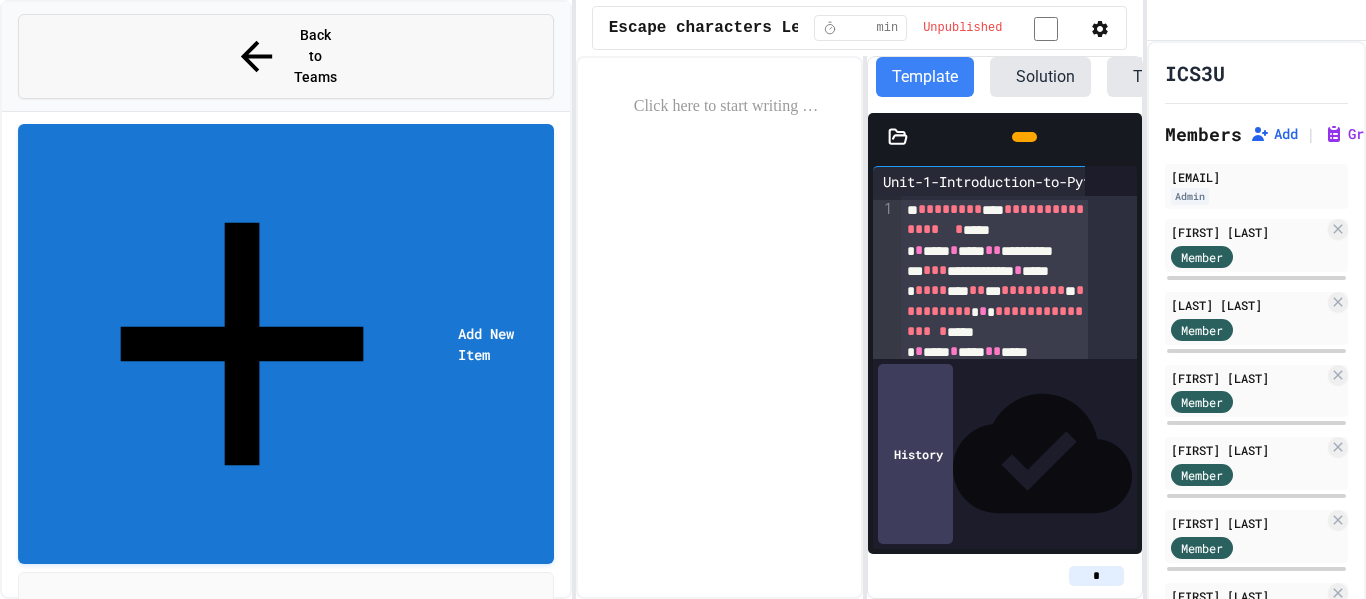 click on "Back to Teams" at bounding box center [286, 56] 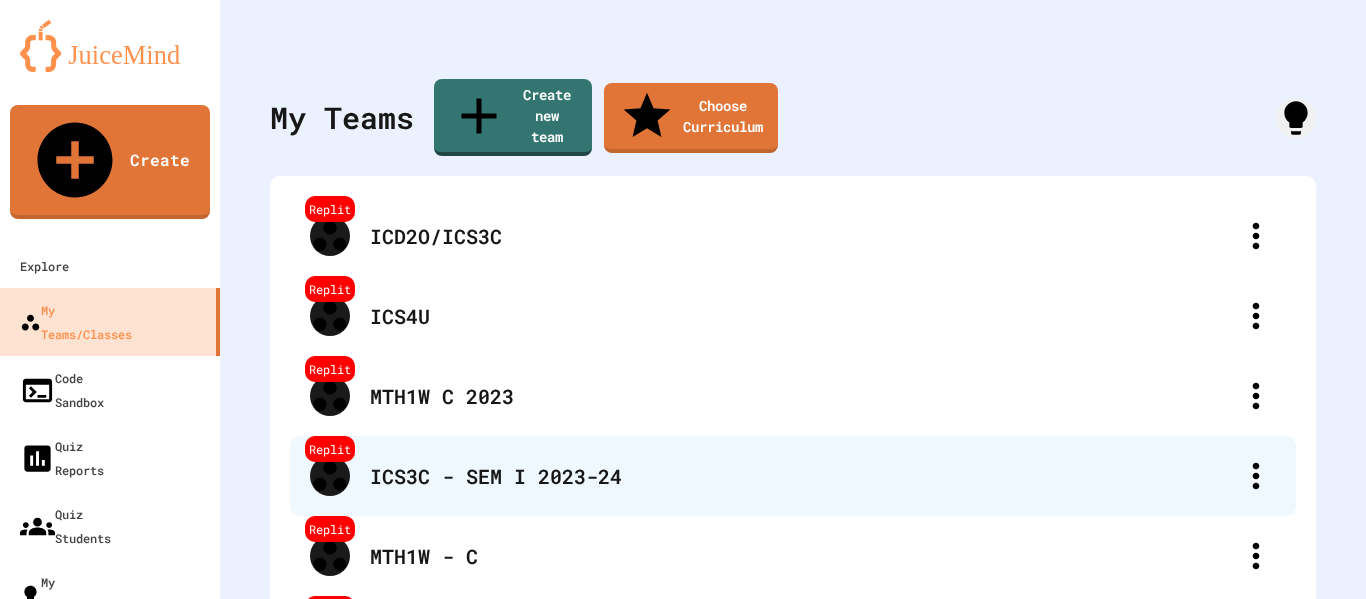 scroll, scrollTop: 0, scrollLeft: 0, axis: both 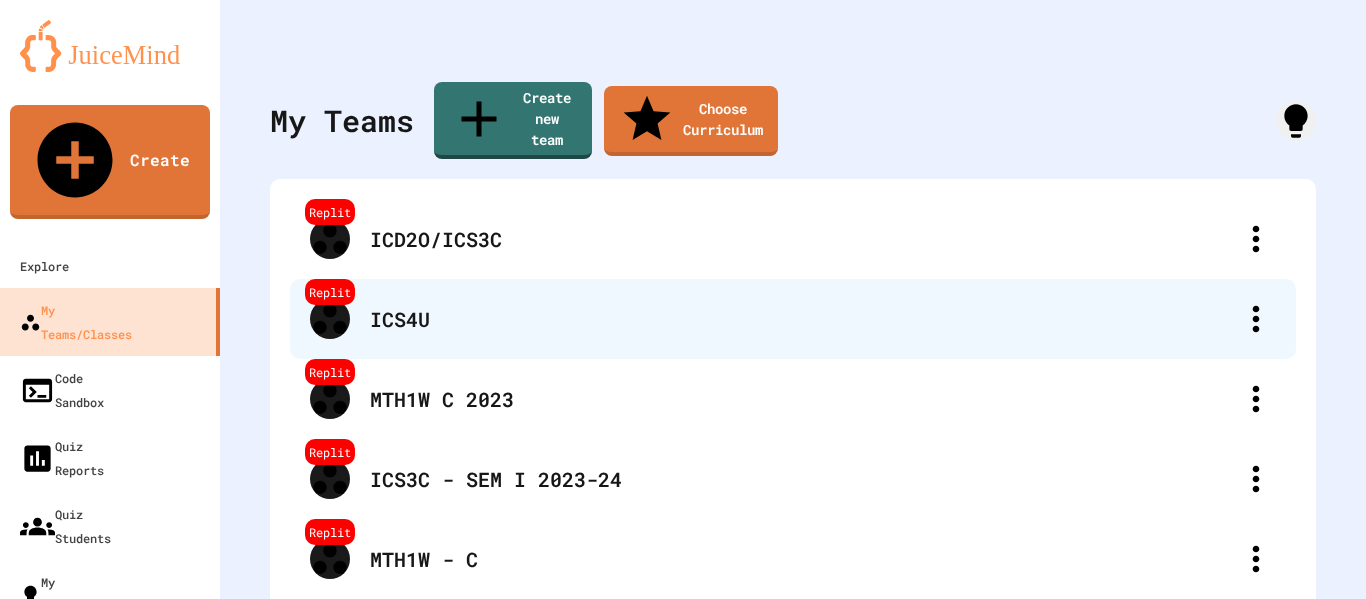 click on "ICS4U" at bounding box center [803, 319] 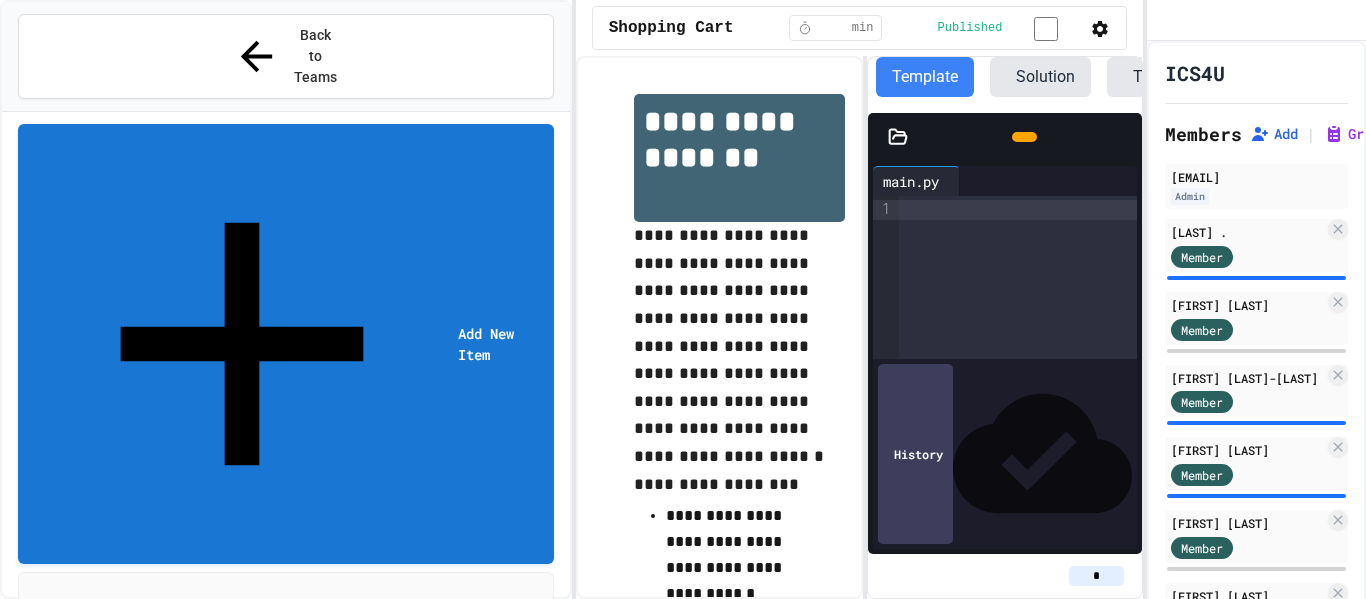 click on "Culminating Project - Pygame Game!" at bounding box center [299, 1093] 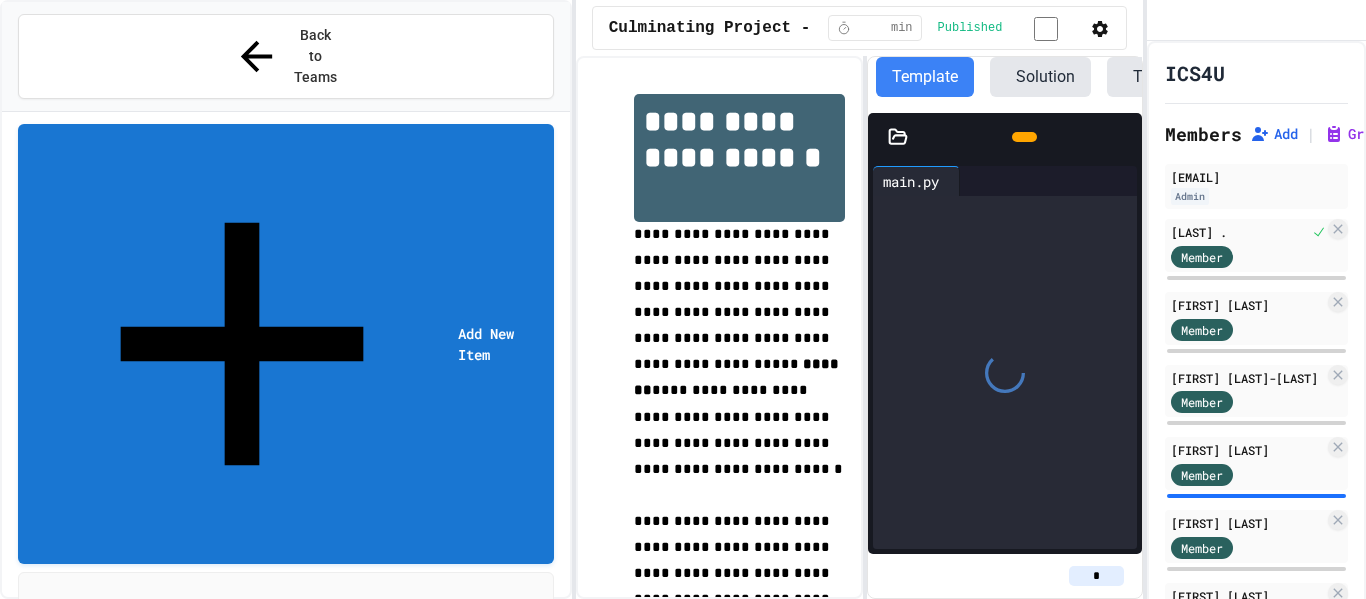 scroll, scrollTop: 193, scrollLeft: 0, axis: vertical 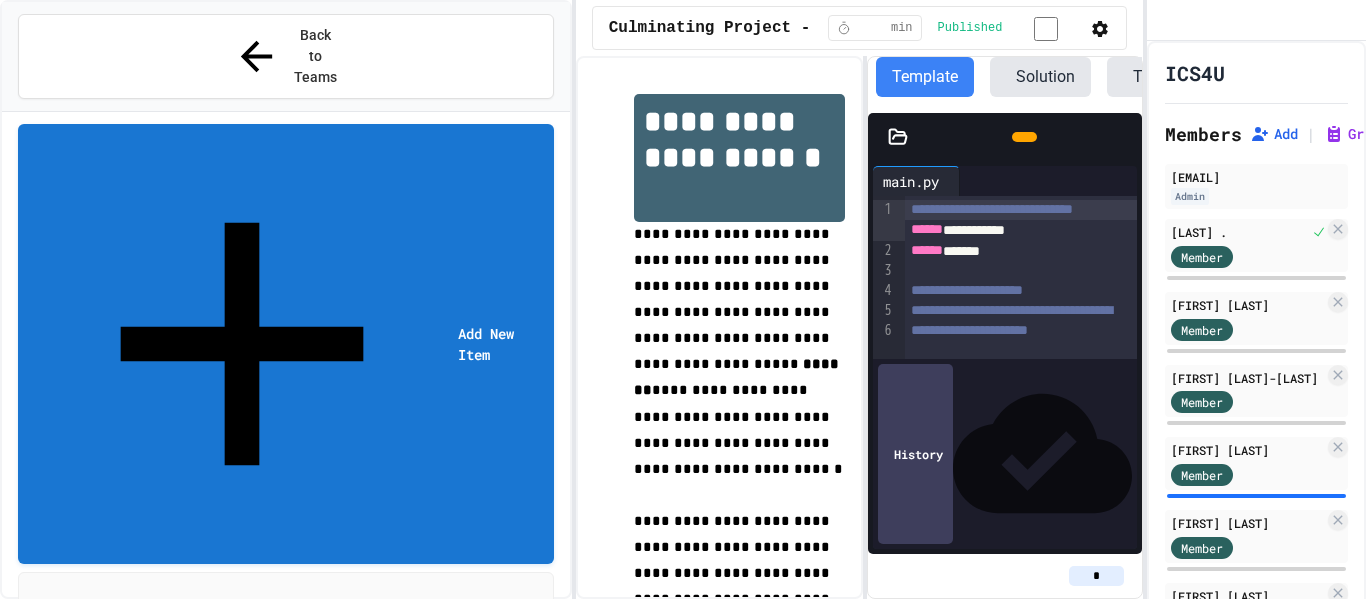 click on "U1 - Review and Modules" at bounding box center (300, 1296) 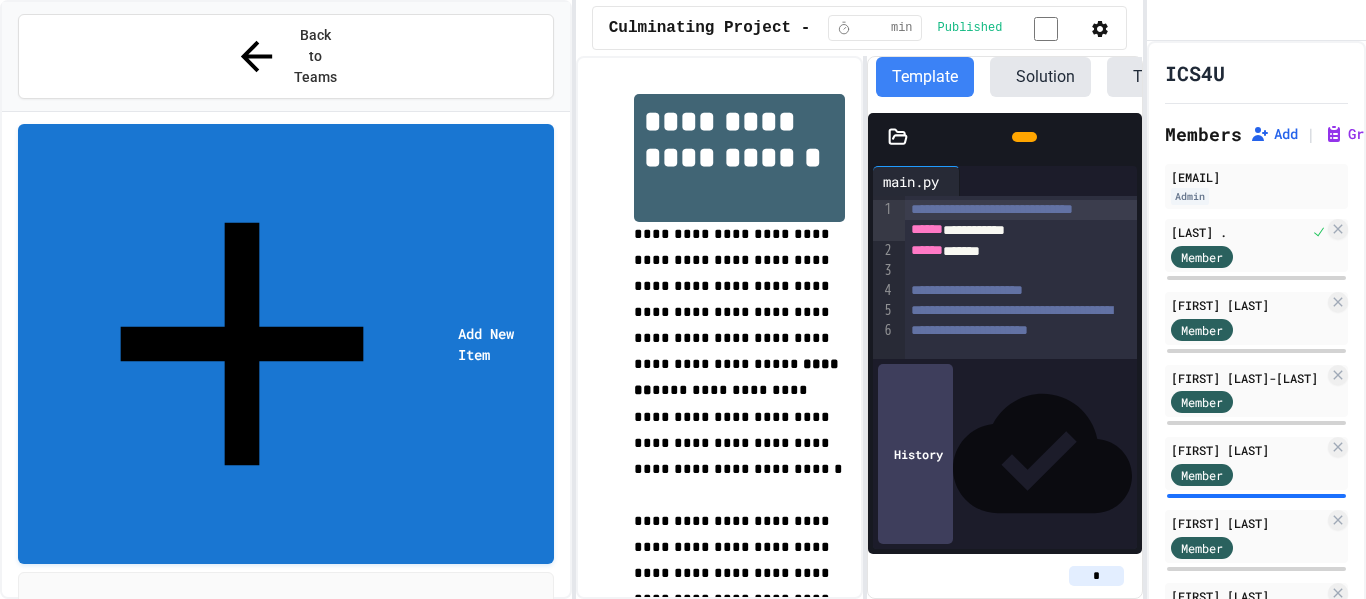 click on "U1 - Review and Modules" at bounding box center (304, 1296) 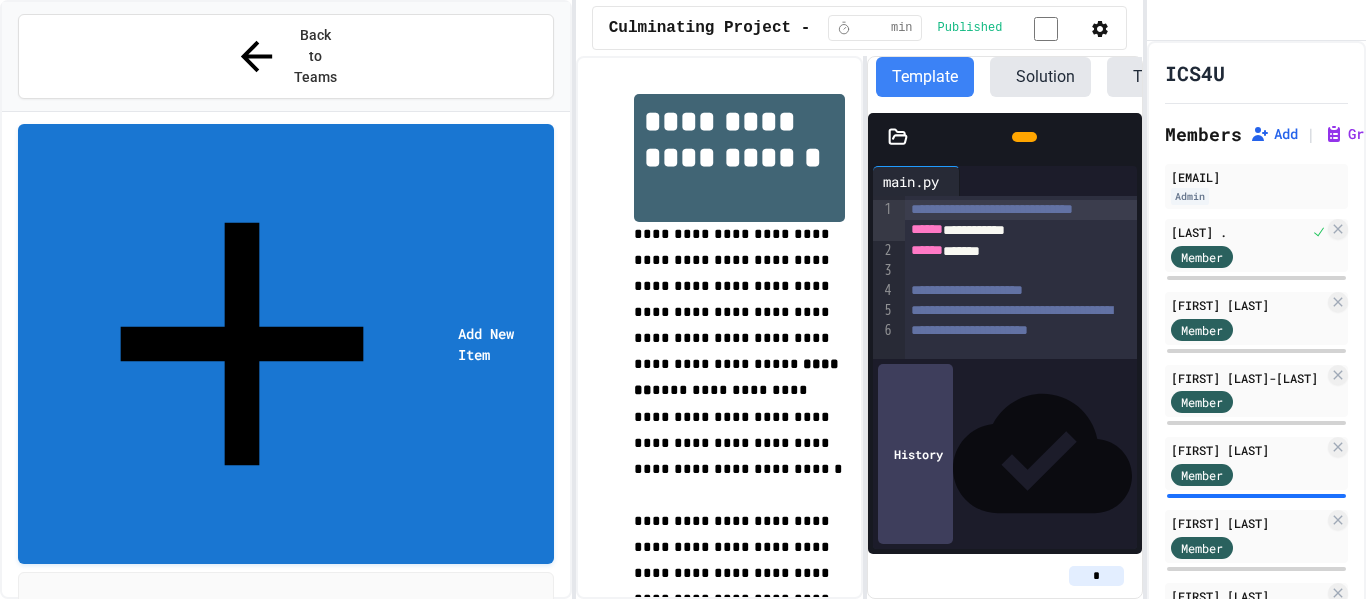 scroll, scrollTop: 177, scrollLeft: 0, axis: vertical 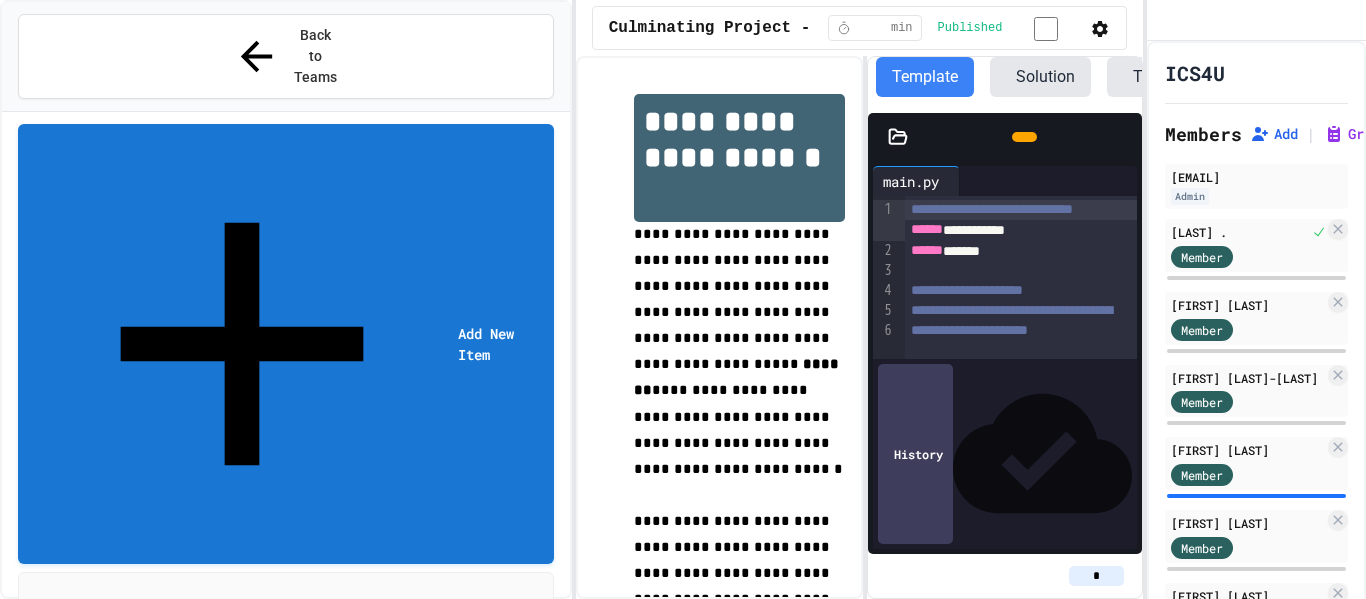 click 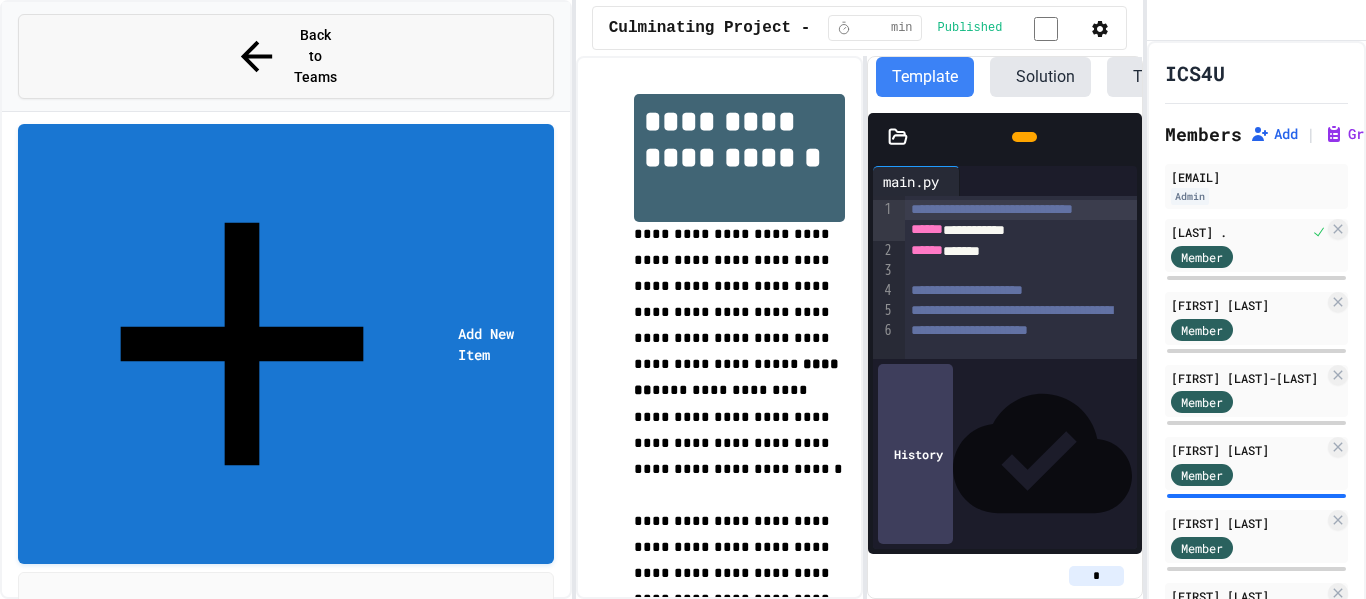 click on "Back to Teams" at bounding box center [286, 56] 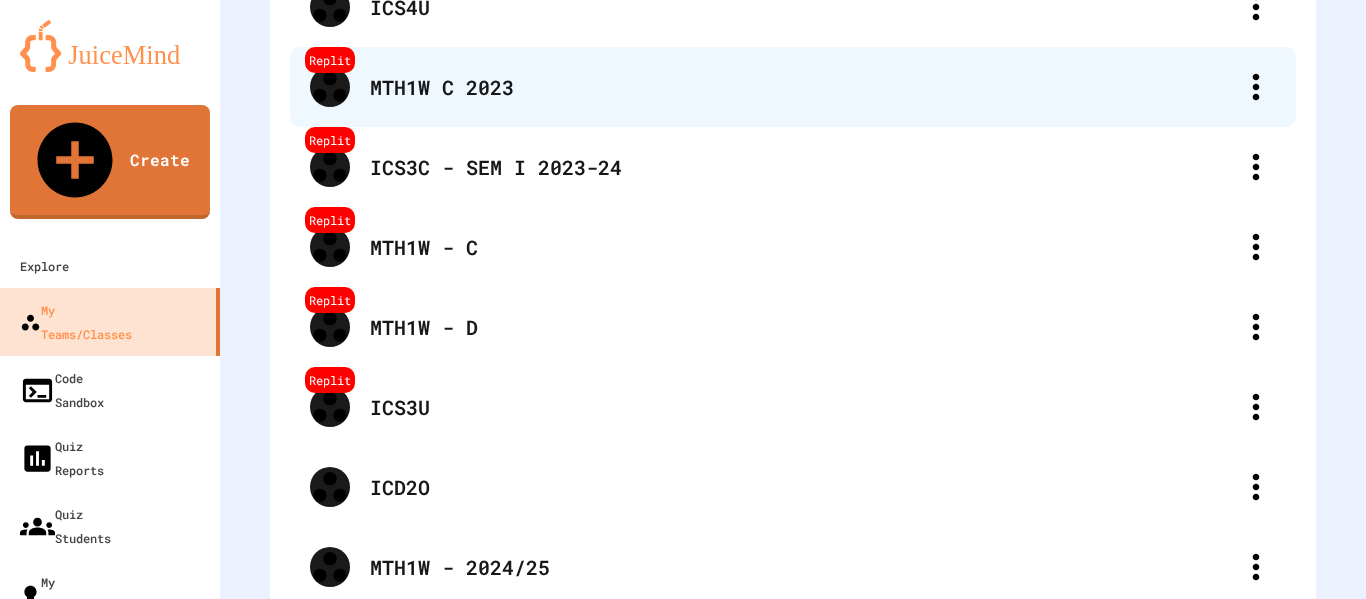 scroll, scrollTop: 403, scrollLeft: 0, axis: vertical 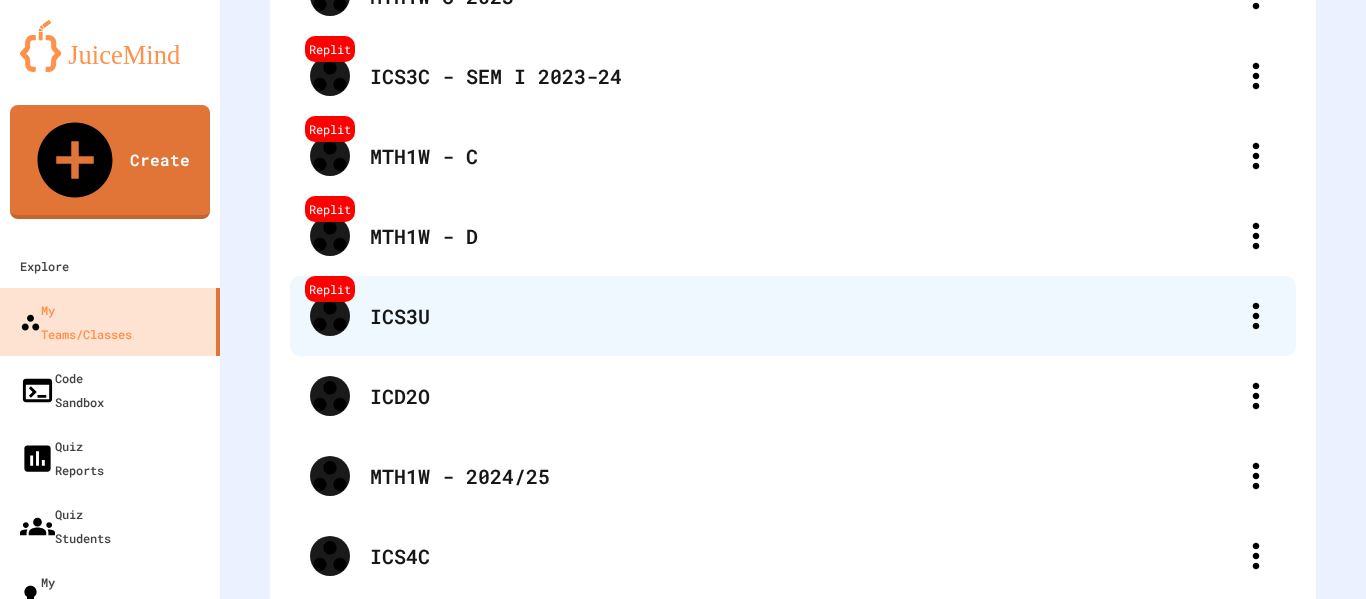 click on "Replit ICS3U" at bounding box center (793, 316) 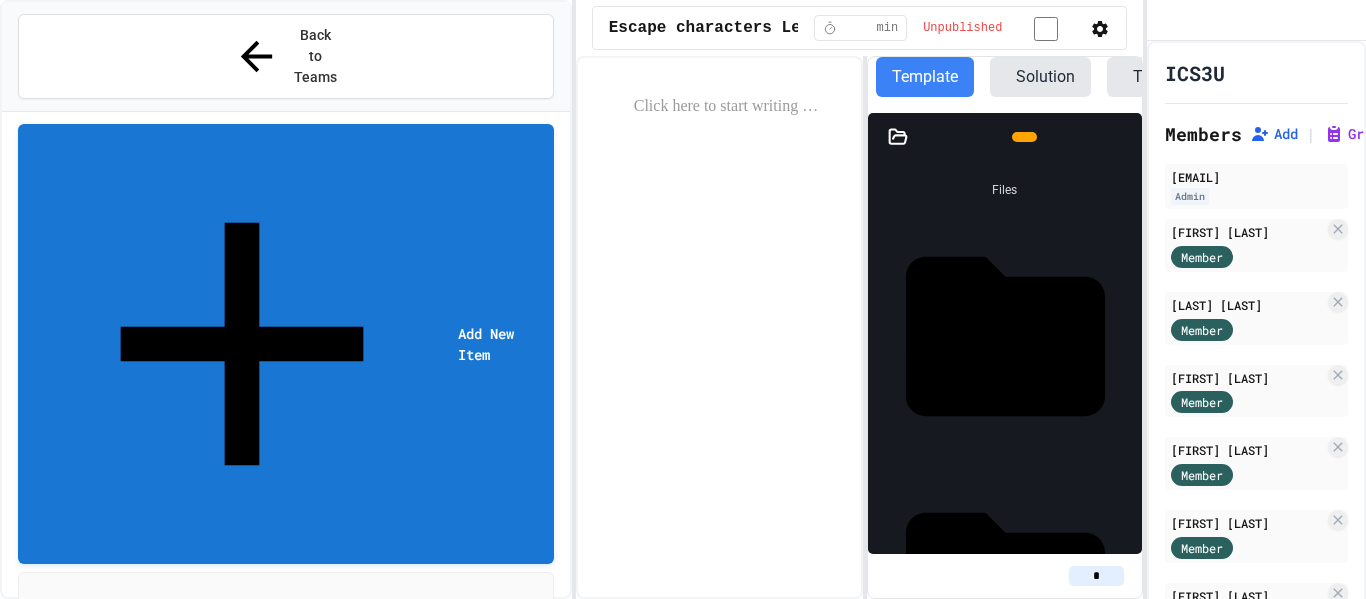 click 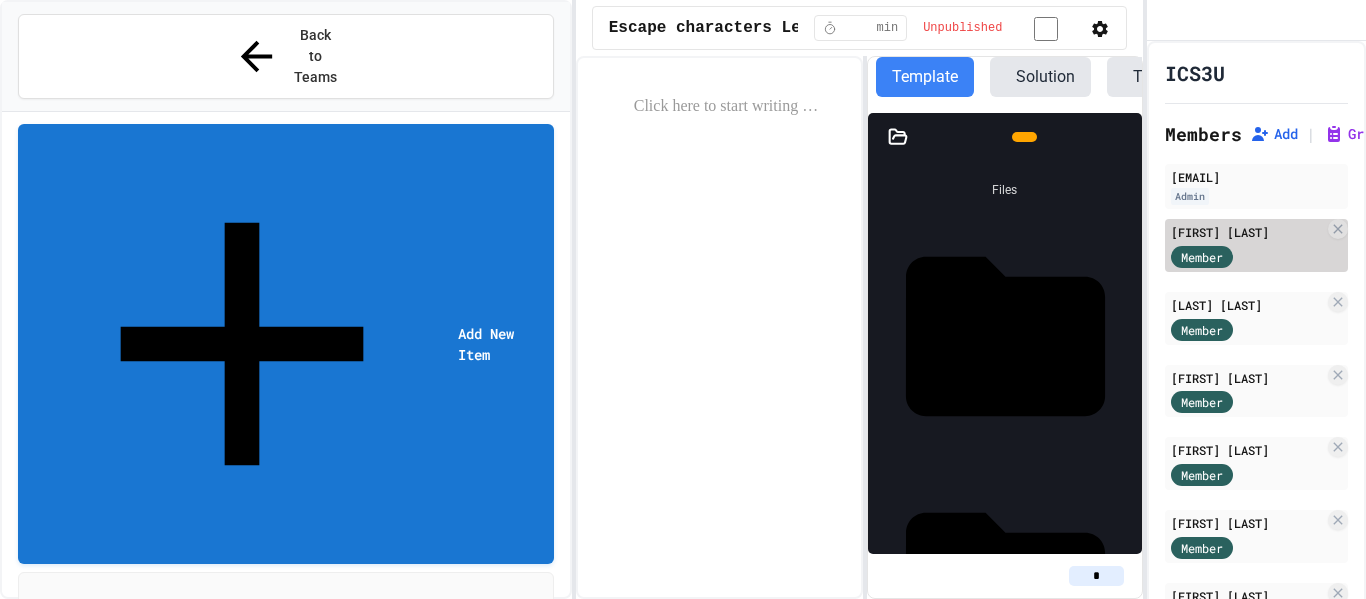 click on "[FIRST] [LAST]" at bounding box center [1247, 232] 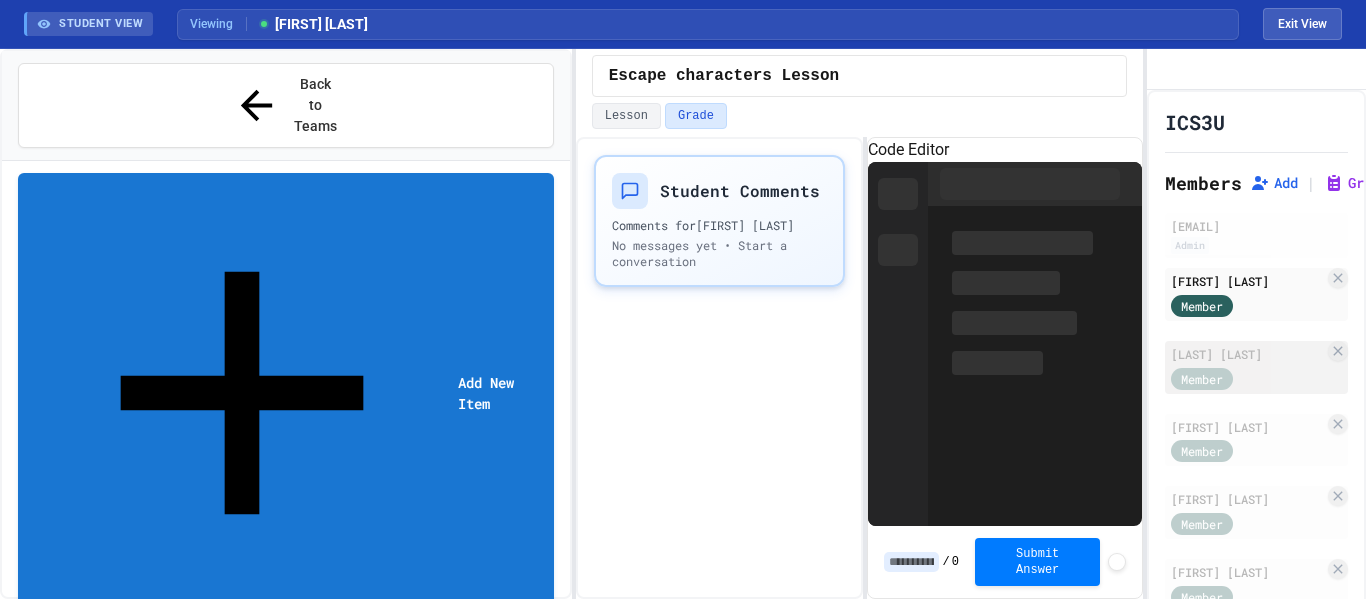 click on "Tate Follas Member" at bounding box center (1256, 367) 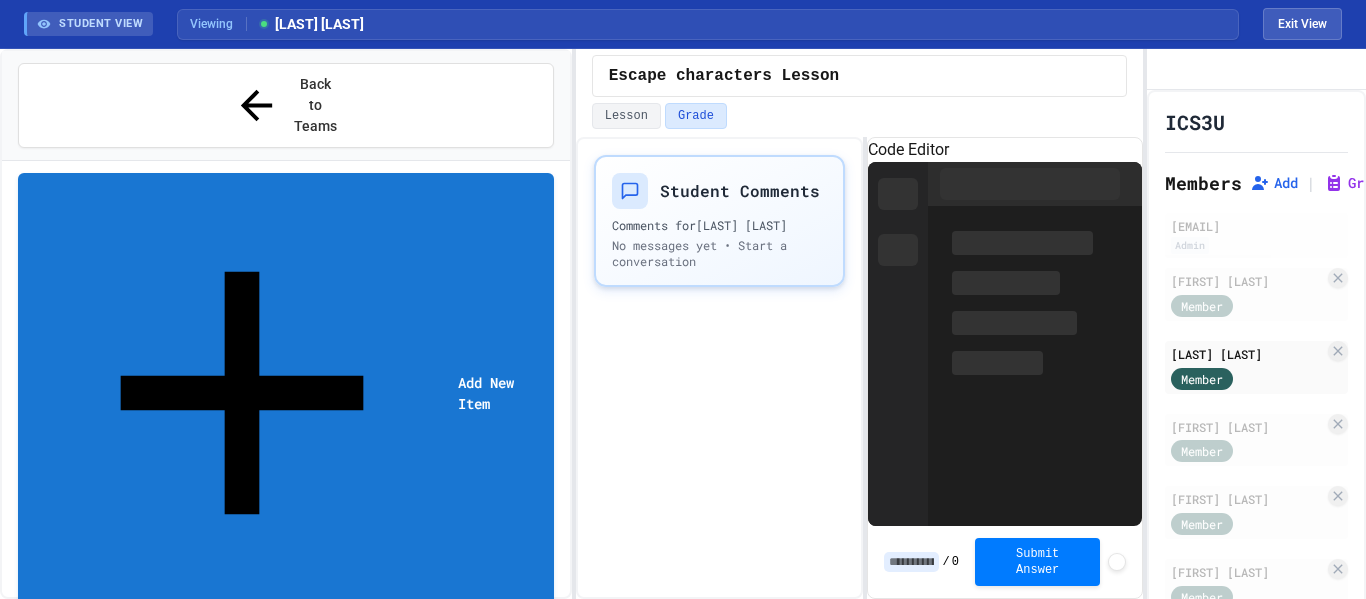 click on "Unit 1 - Introduction to Python" at bounding box center [300, 1155] 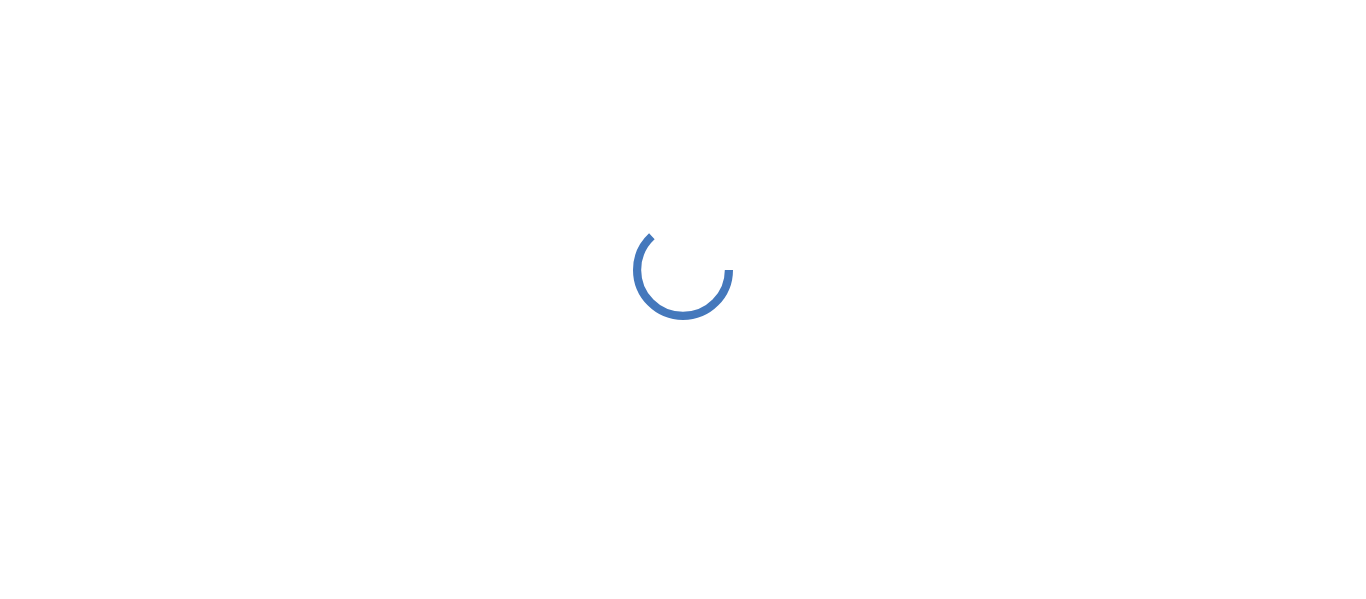 scroll, scrollTop: 0, scrollLeft: 0, axis: both 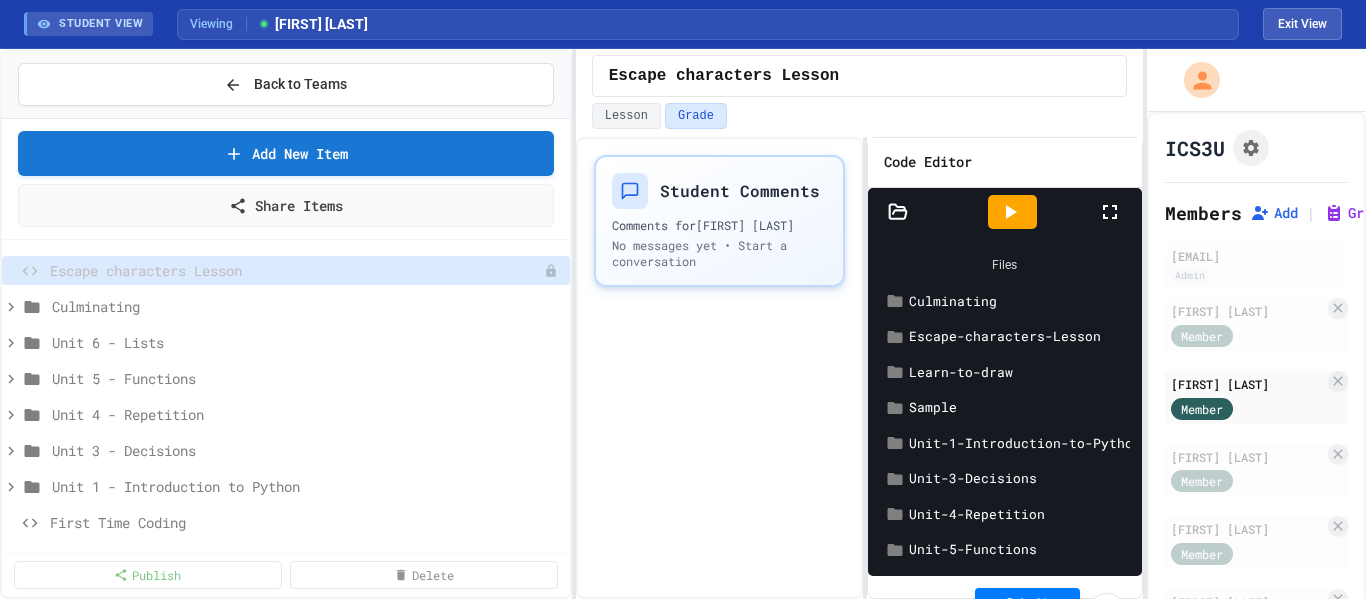 click on "Viewing" at bounding box center (218, 24) 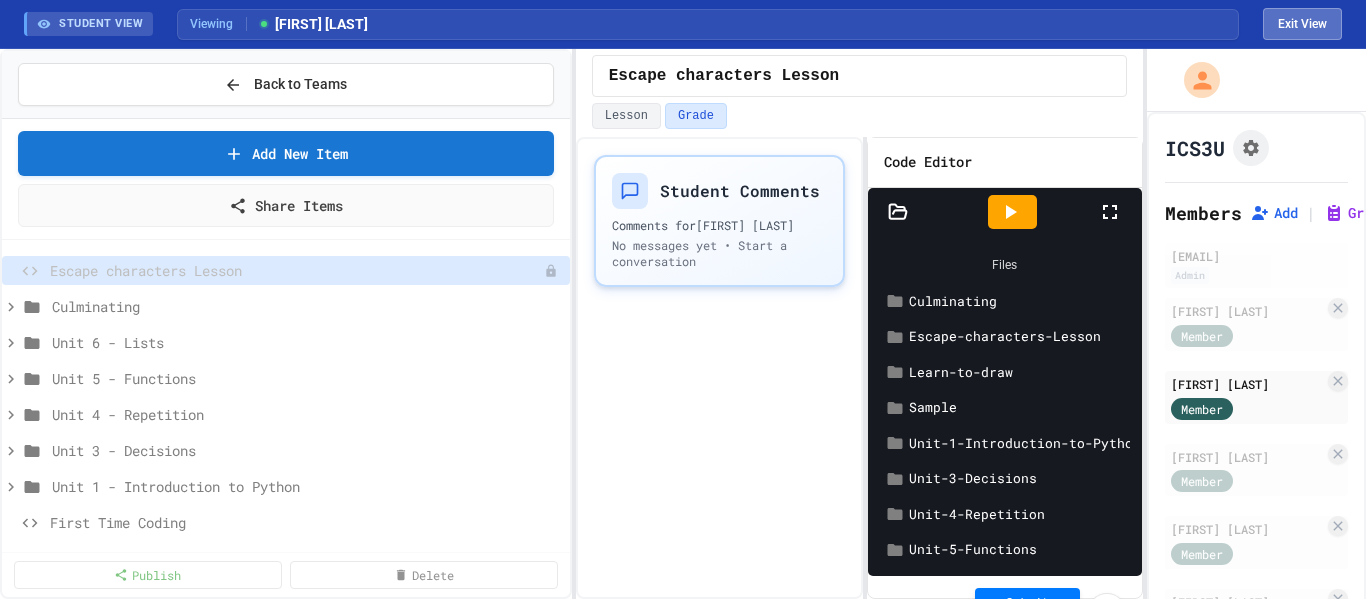 click on "Exit View" at bounding box center [1302, 24] 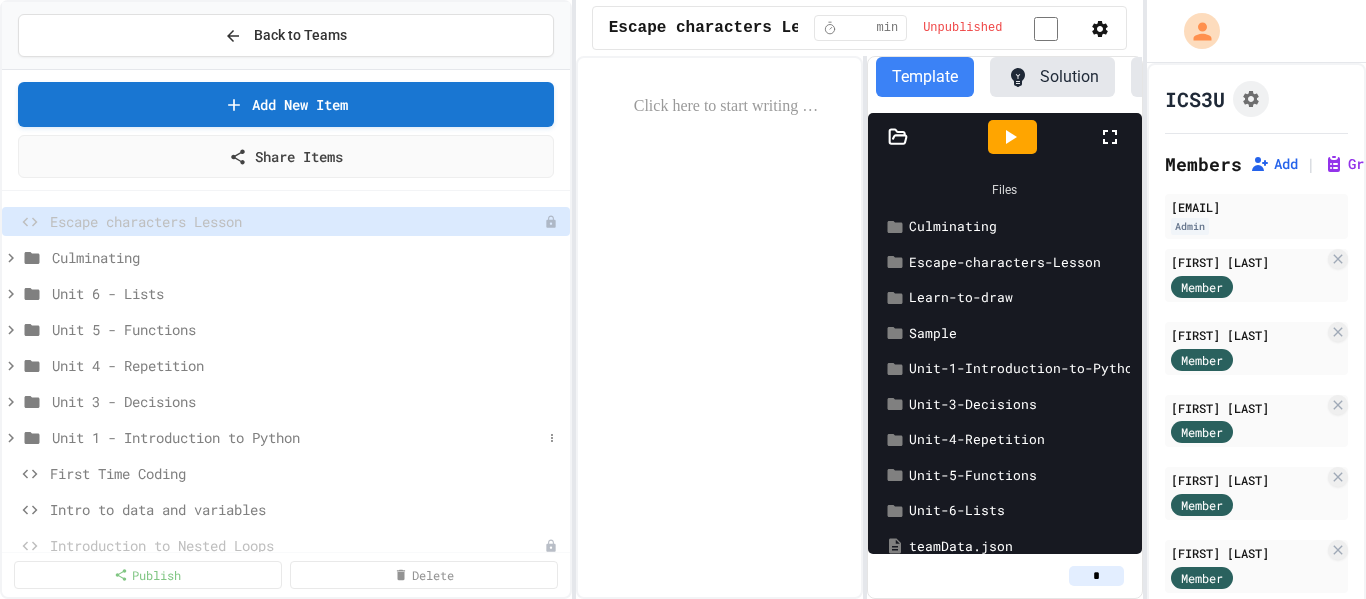 click 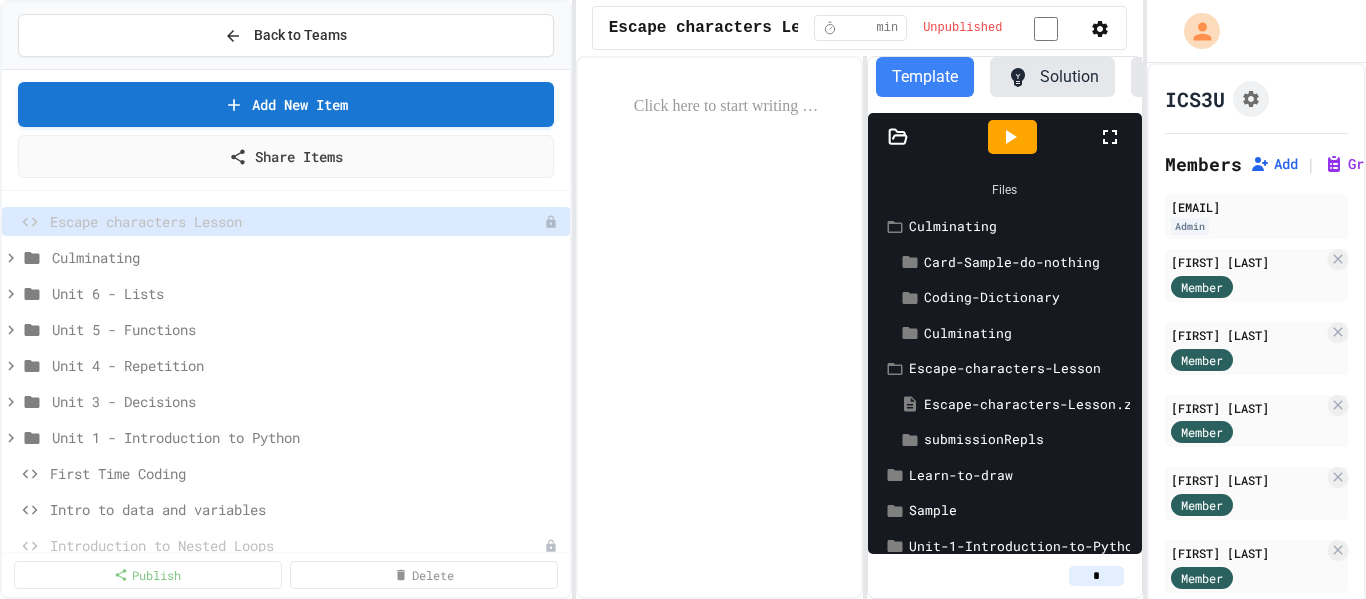click at bounding box center (719, 327) 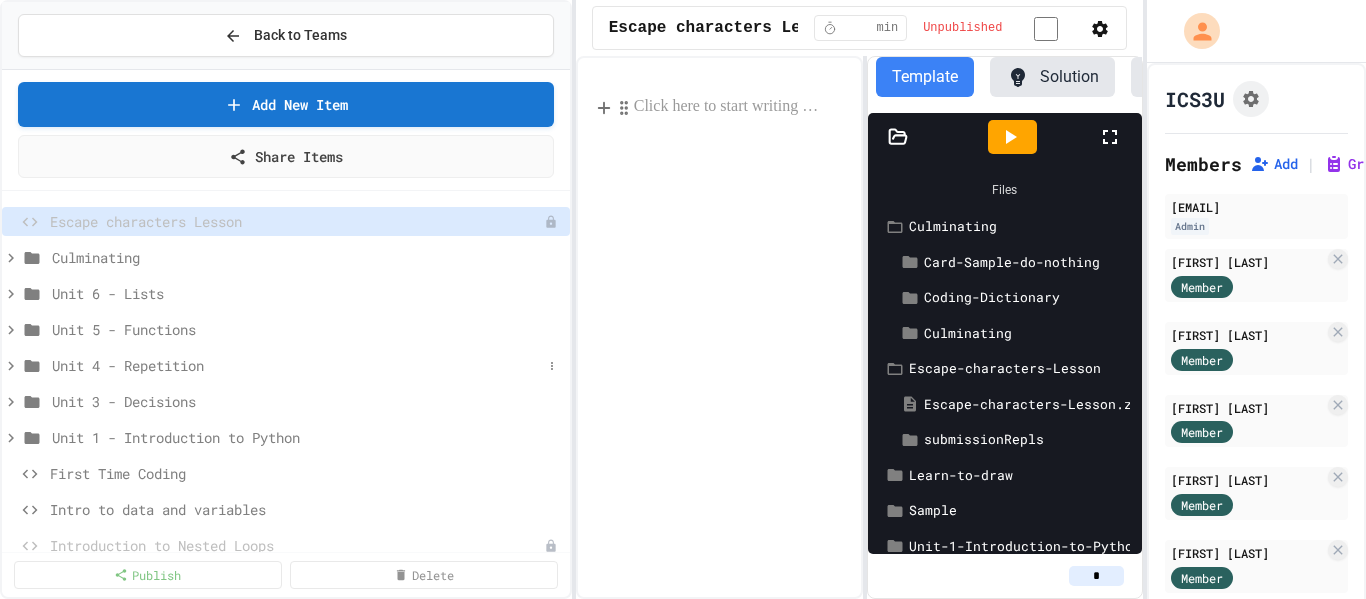 click on "Unit 4 - Repetition" at bounding box center (297, 365) 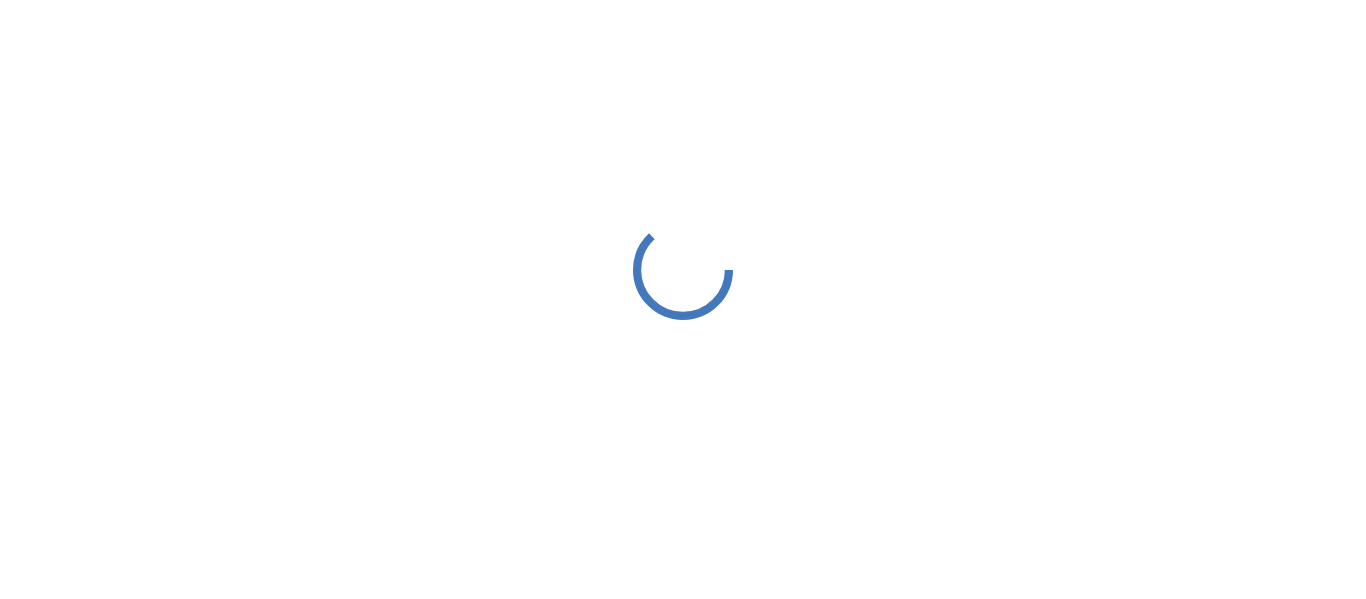 scroll, scrollTop: 0, scrollLeft: 0, axis: both 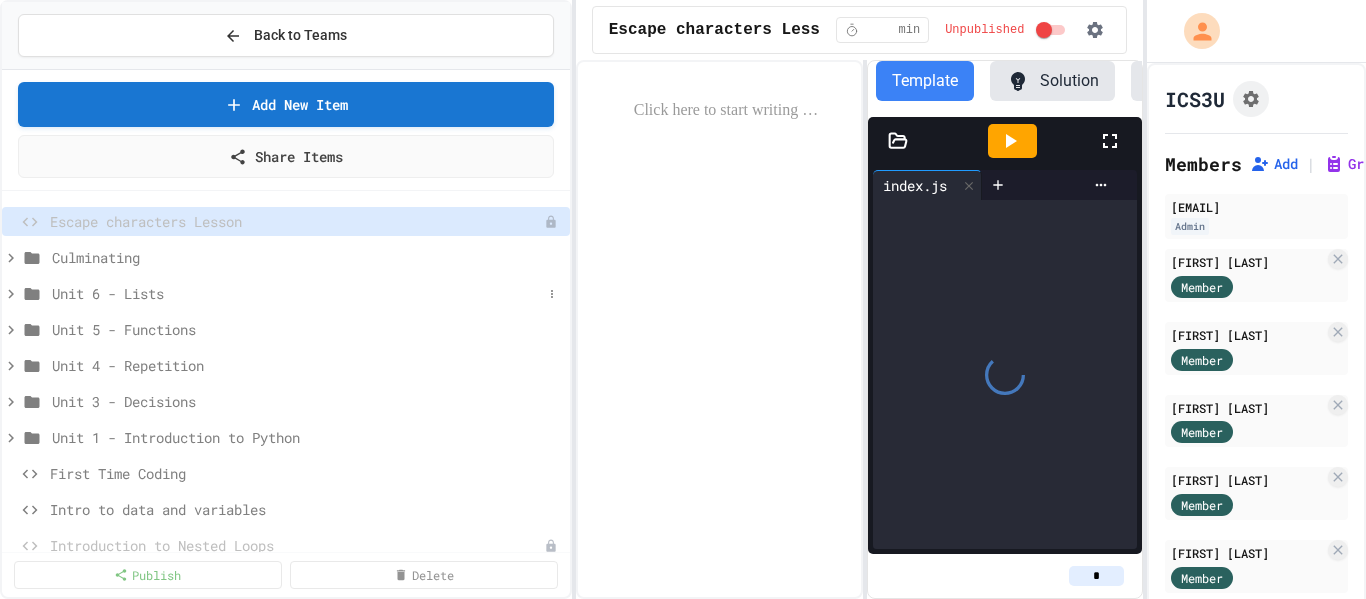 click 